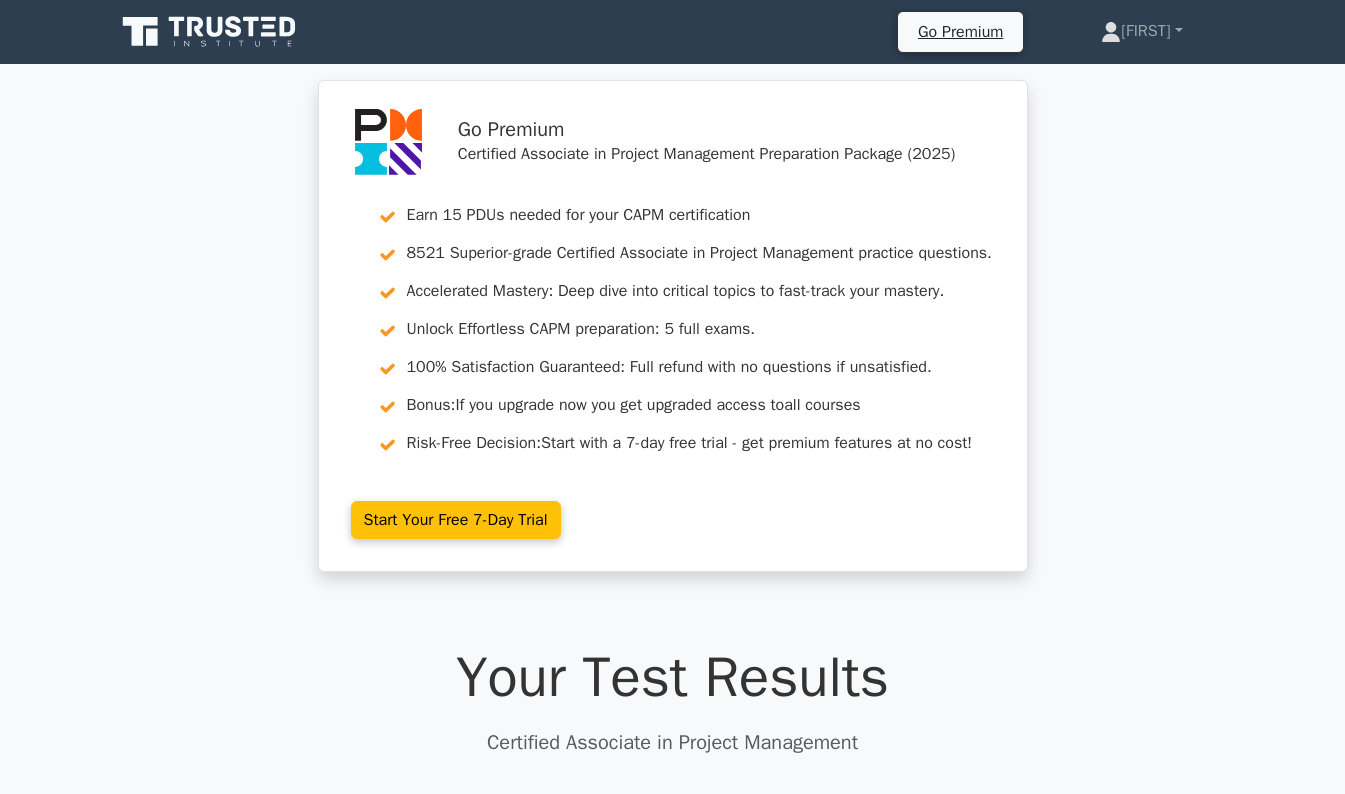 scroll, scrollTop: 3099, scrollLeft: 0, axis: vertical 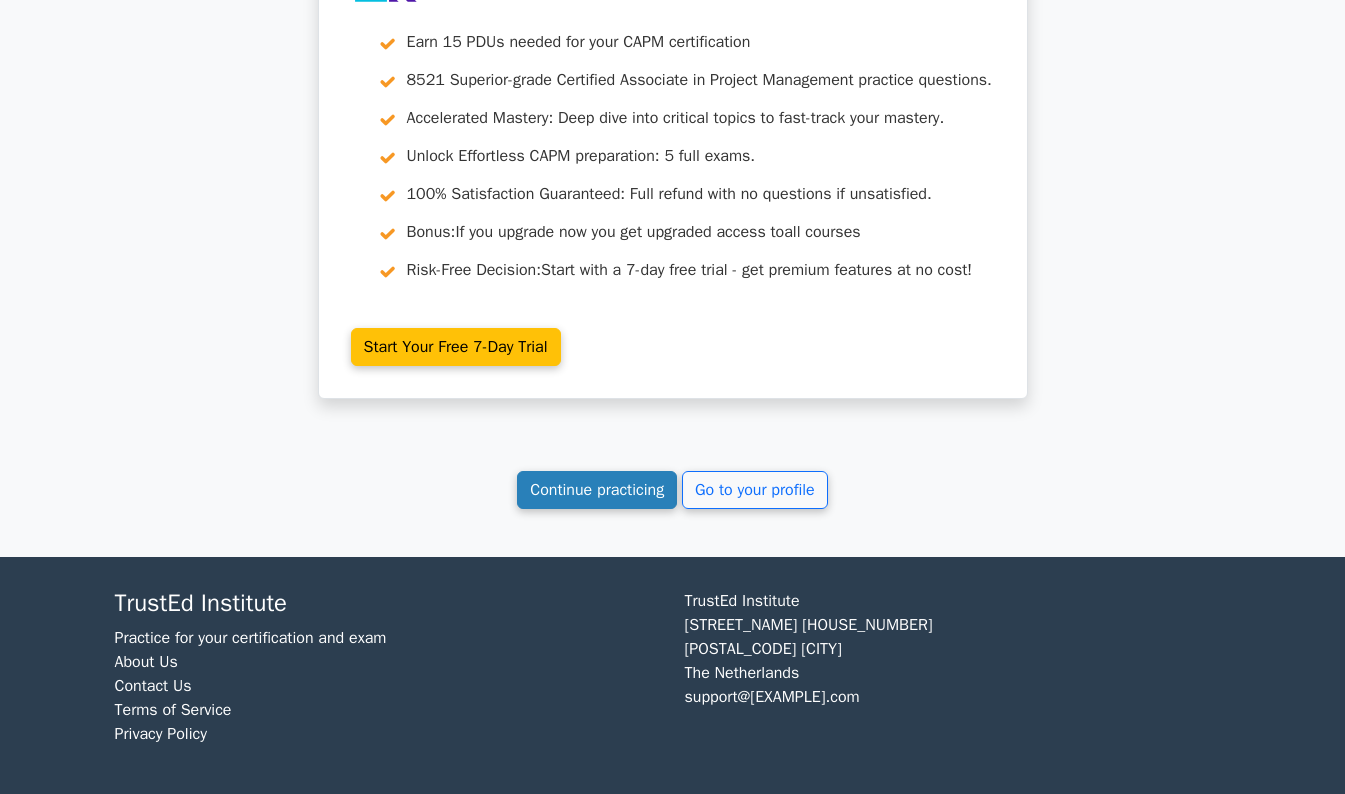 click on "Continue practicing" at bounding box center (597, 490) 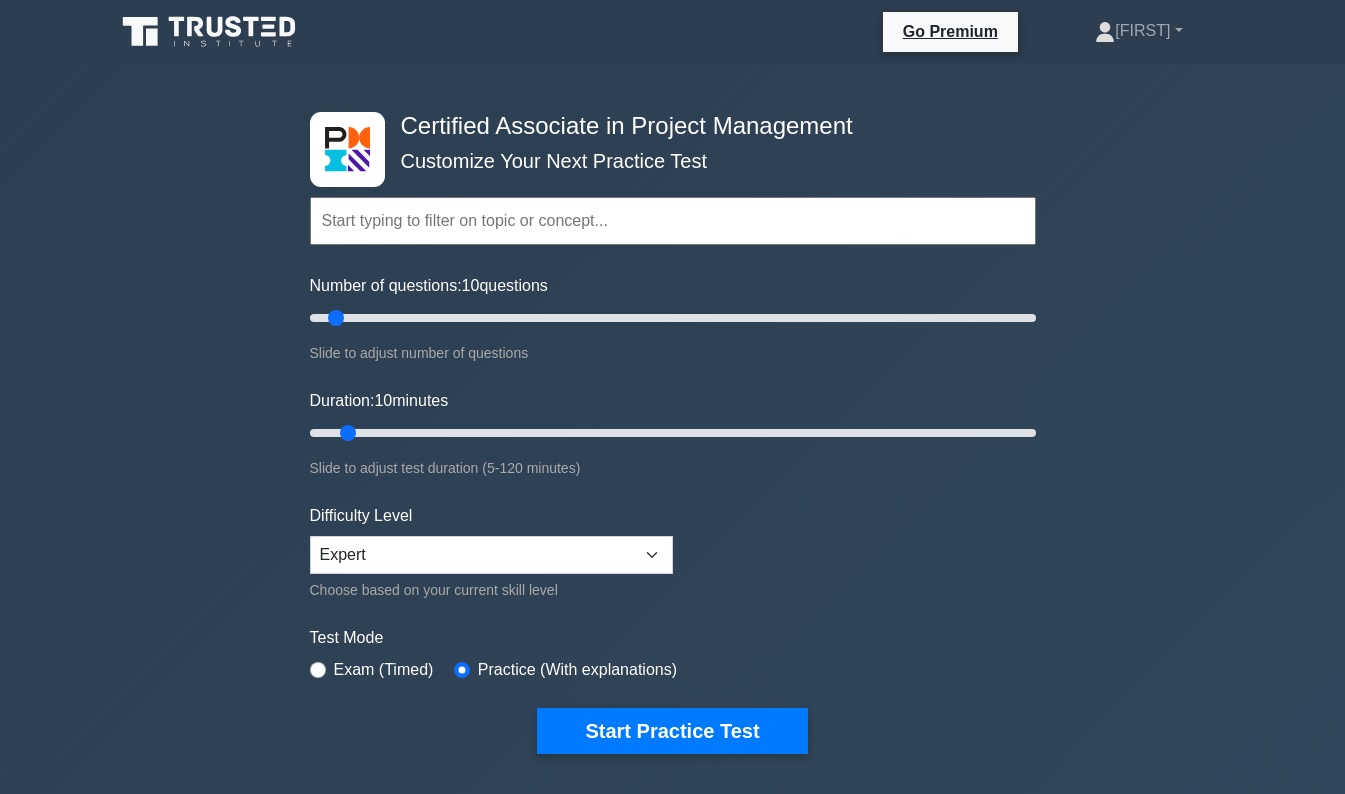 scroll, scrollTop: 0, scrollLeft: 0, axis: both 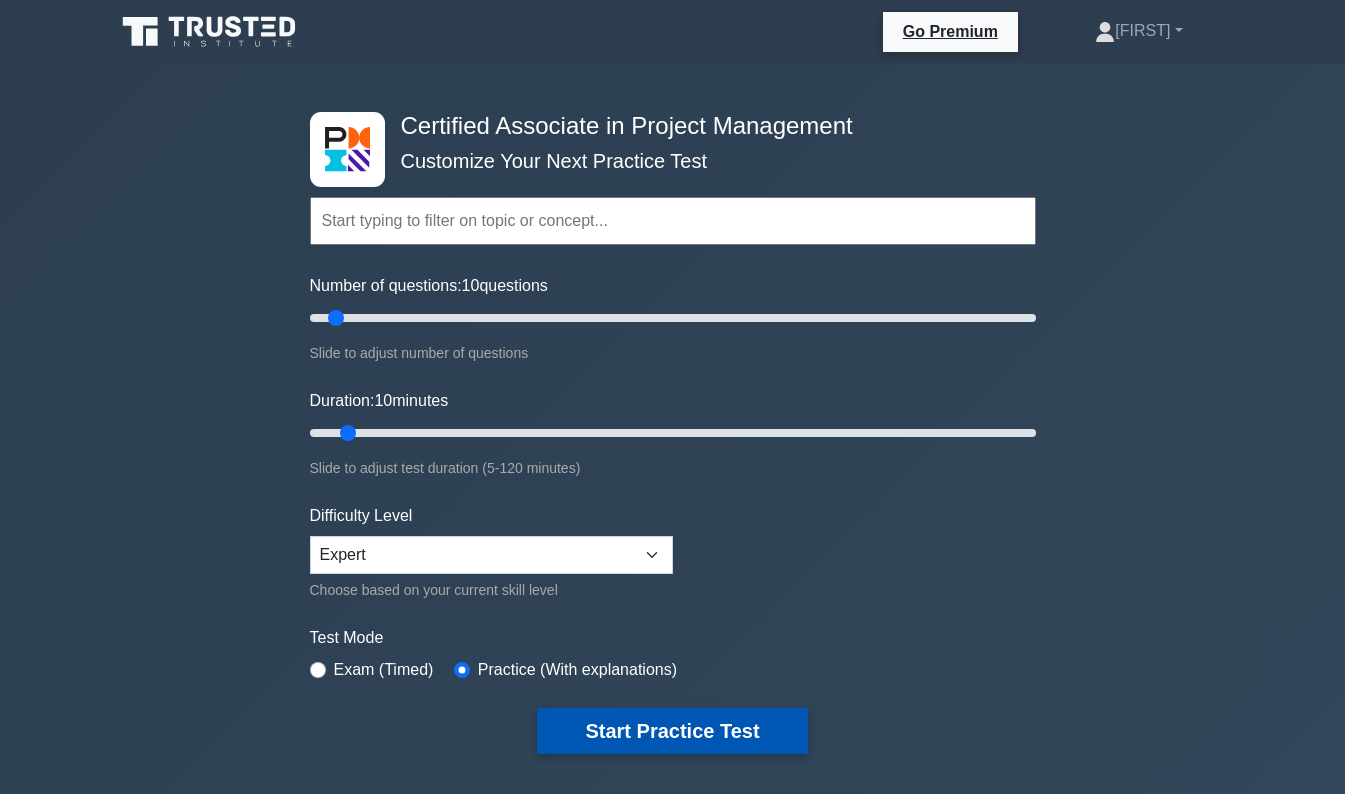 click on "Start Practice Test" at bounding box center (672, 731) 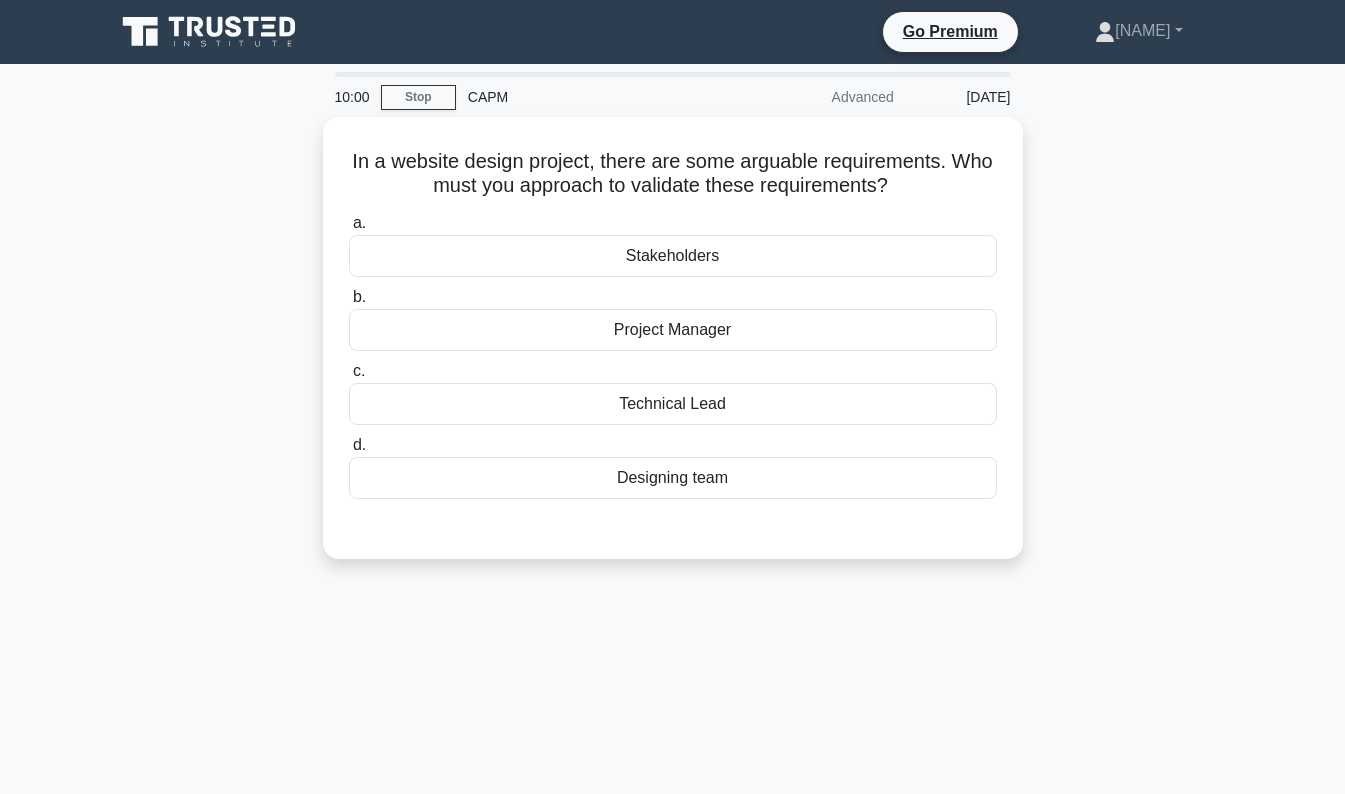 scroll, scrollTop: 0, scrollLeft: 0, axis: both 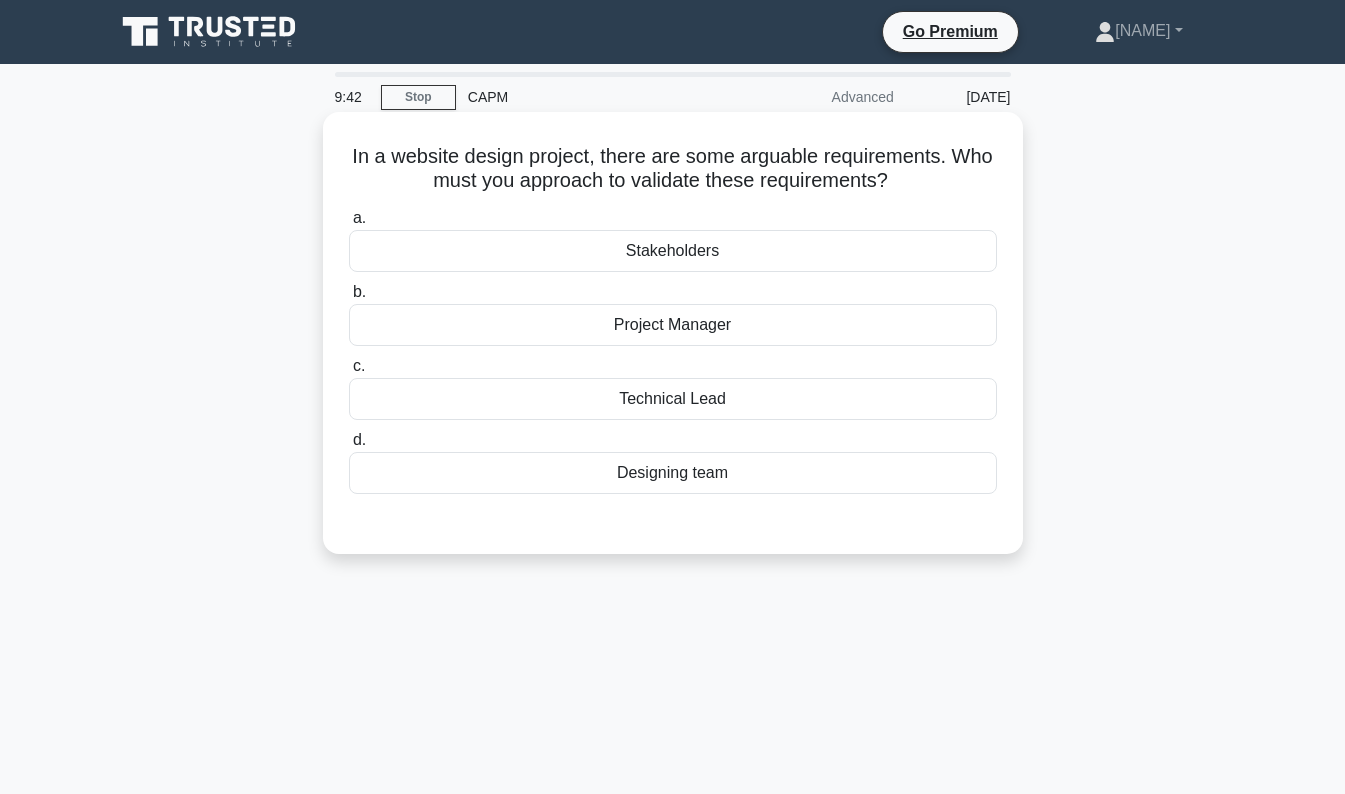 click on "In a website design project, there are some arguable requirements. Who must you approach to validate these requirements?
.spinner_0XTQ{transform-origin:center;animation:spinner_y6GP .75s linear infinite}@keyframes spinner_y6GP{100%{transform:rotate(360deg)}}" at bounding box center (673, 169) 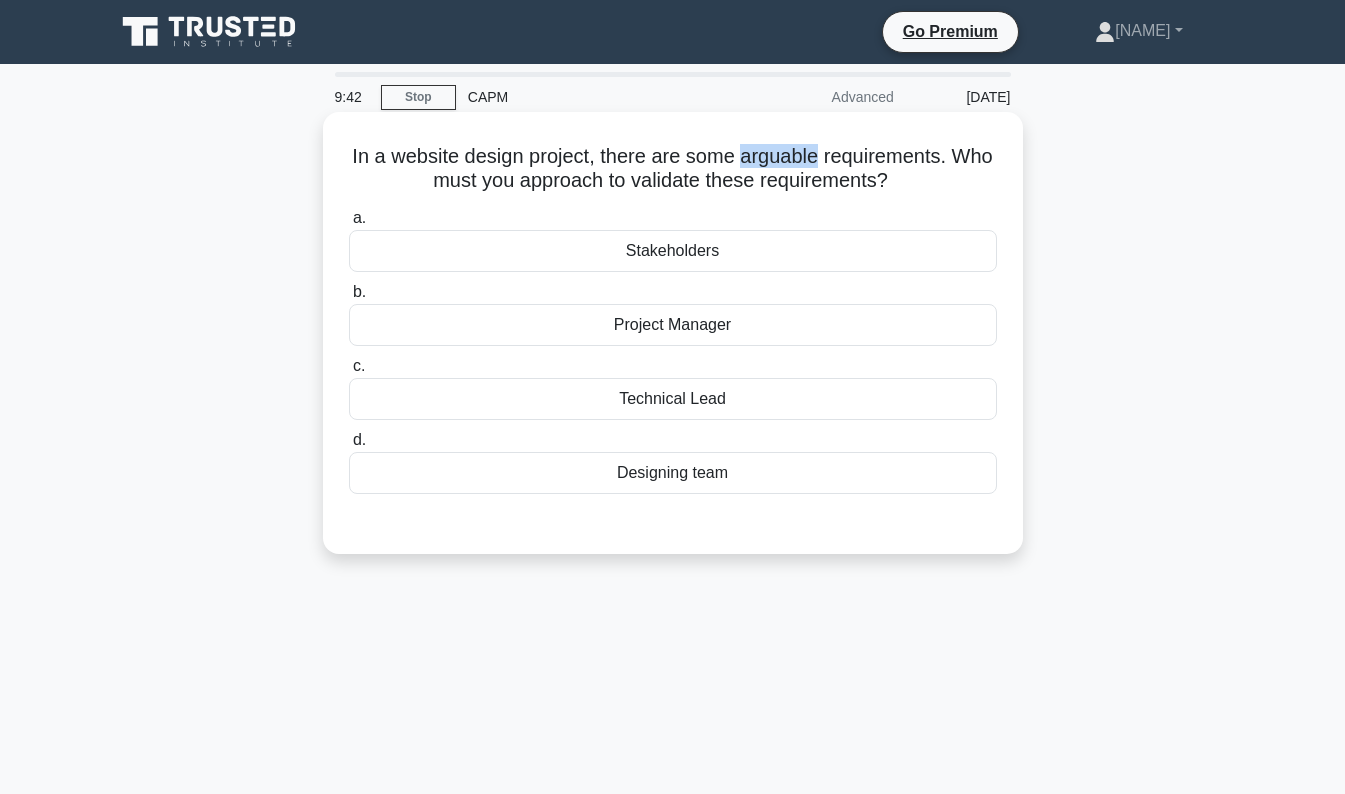 click on "In a website design project, there are some arguable requirements. Who must you approach to validate these requirements?
.spinner_0XTQ{transform-origin:center;animation:spinner_y6GP .75s linear infinite}@keyframes spinner_y6GP{100%{transform:rotate(360deg)}}" at bounding box center (673, 169) 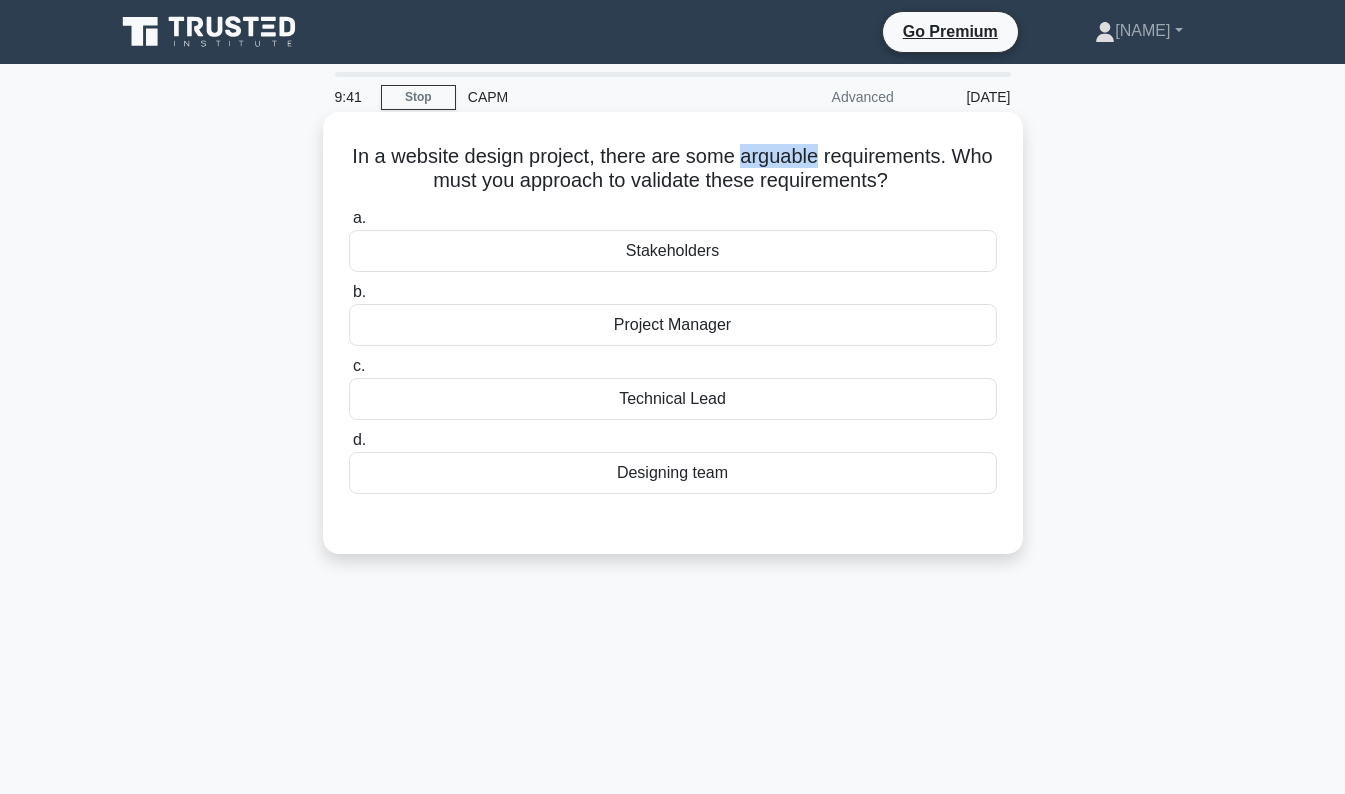 copy on "arguable" 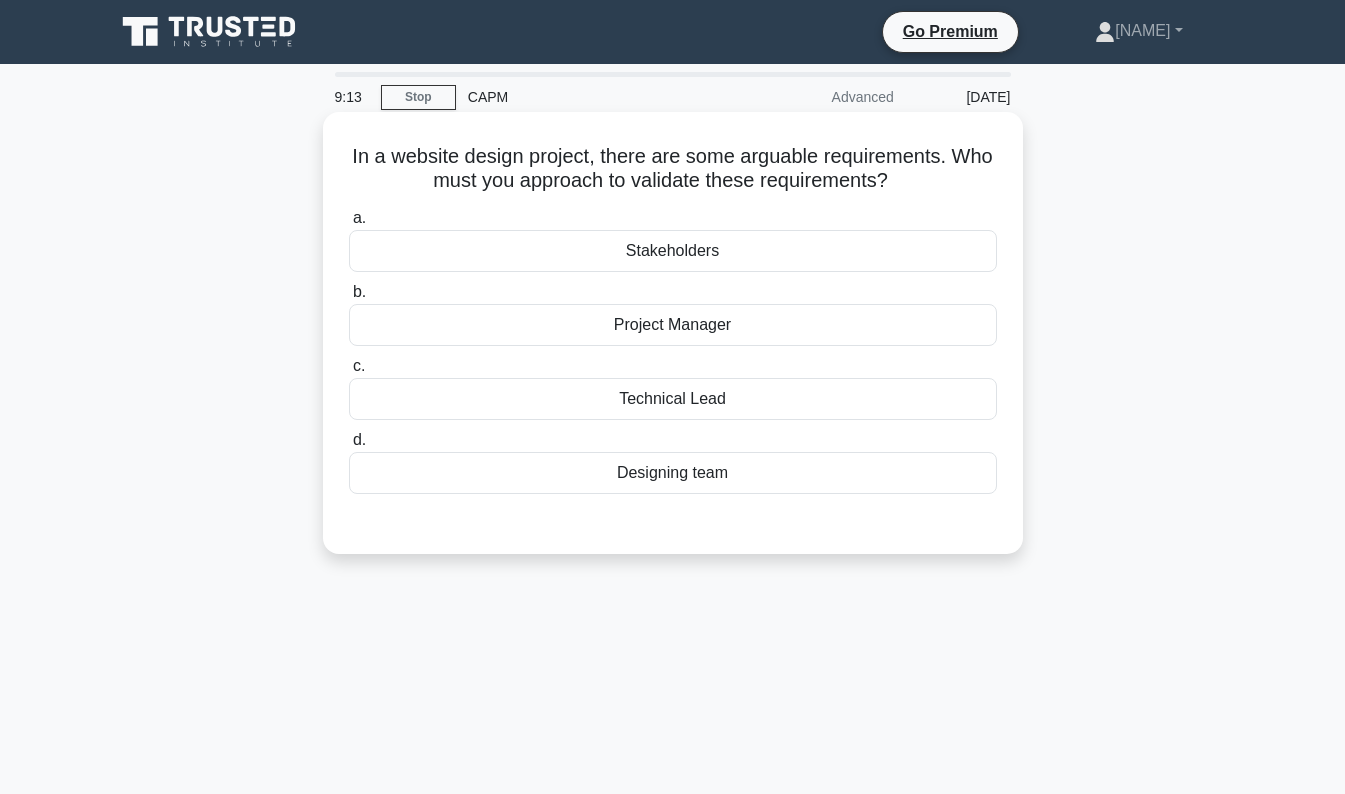 click on "Stakeholders" at bounding box center (673, 251) 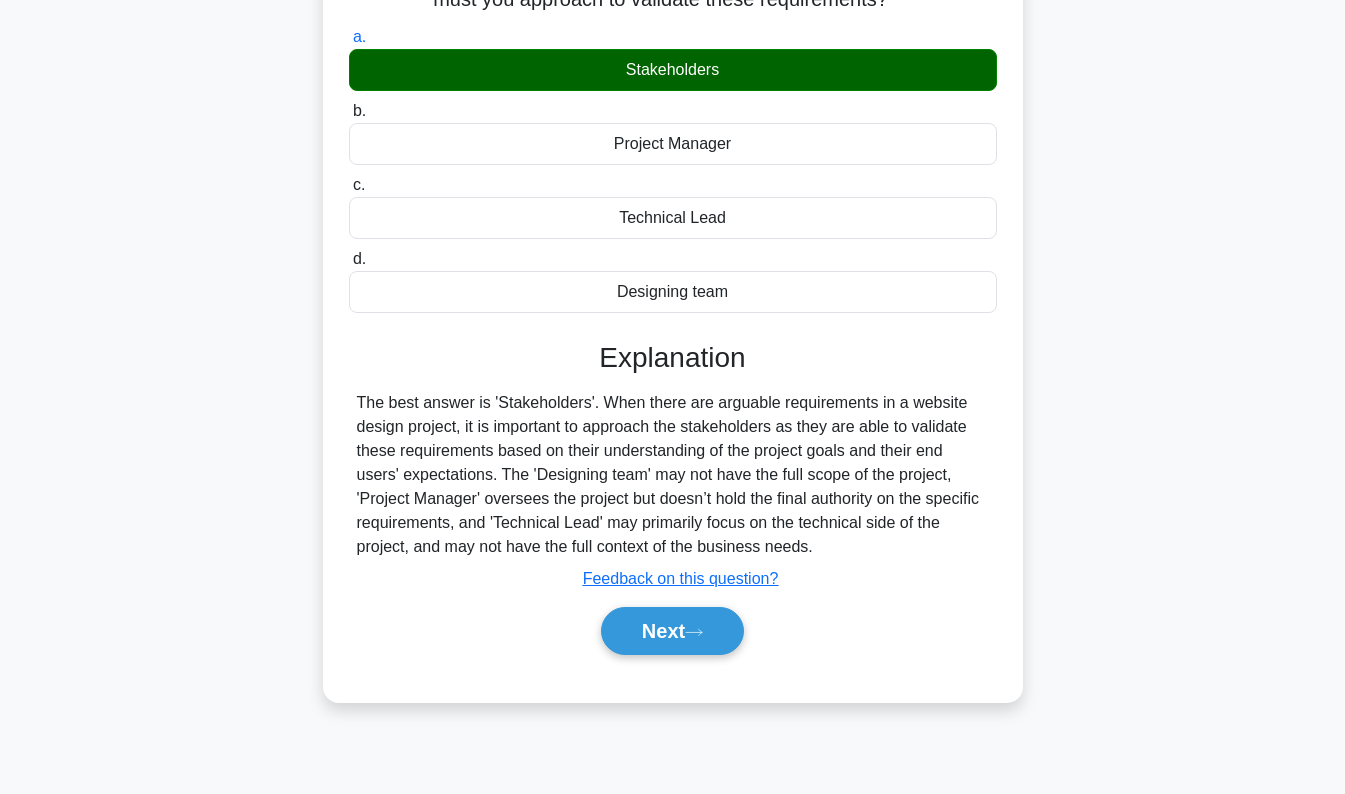 scroll, scrollTop: 188, scrollLeft: 0, axis: vertical 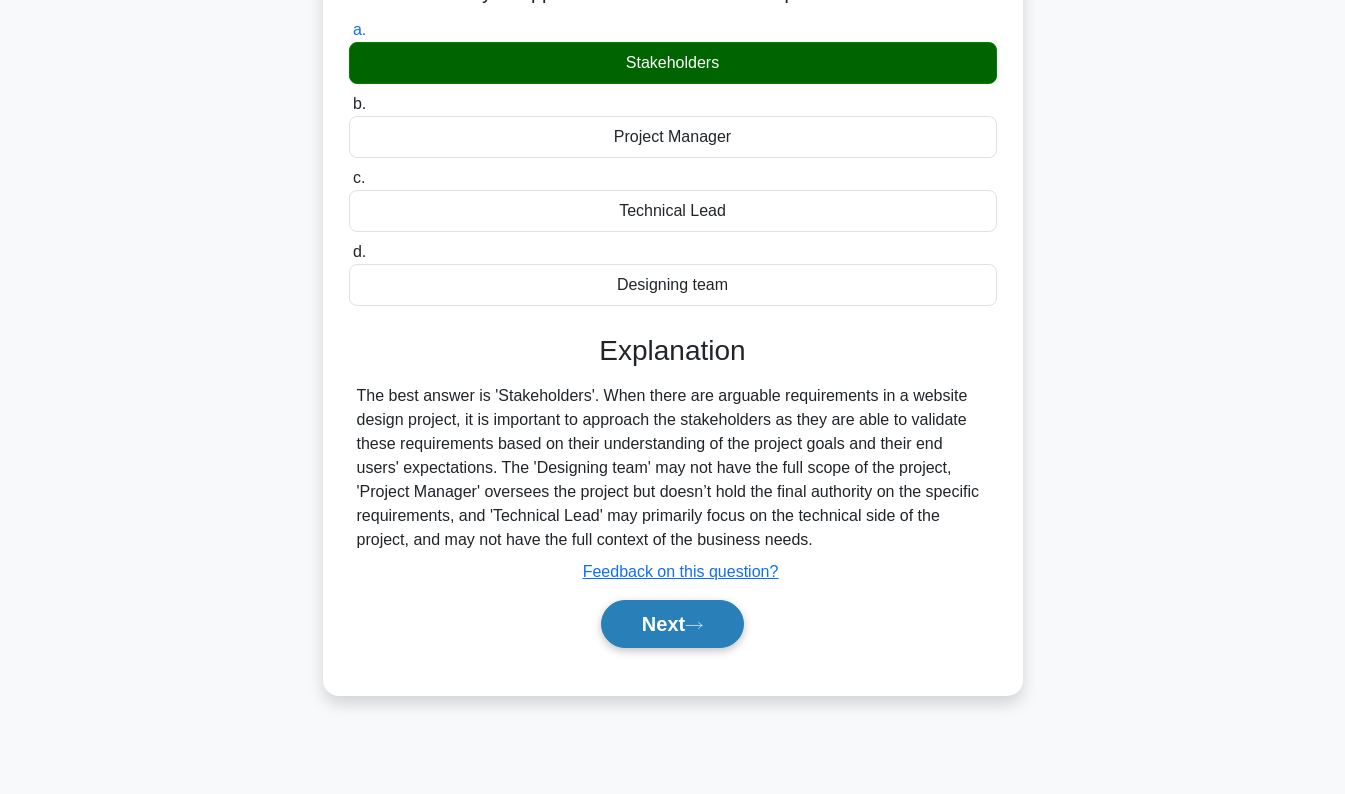 click on "Next" at bounding box center (672, 624) 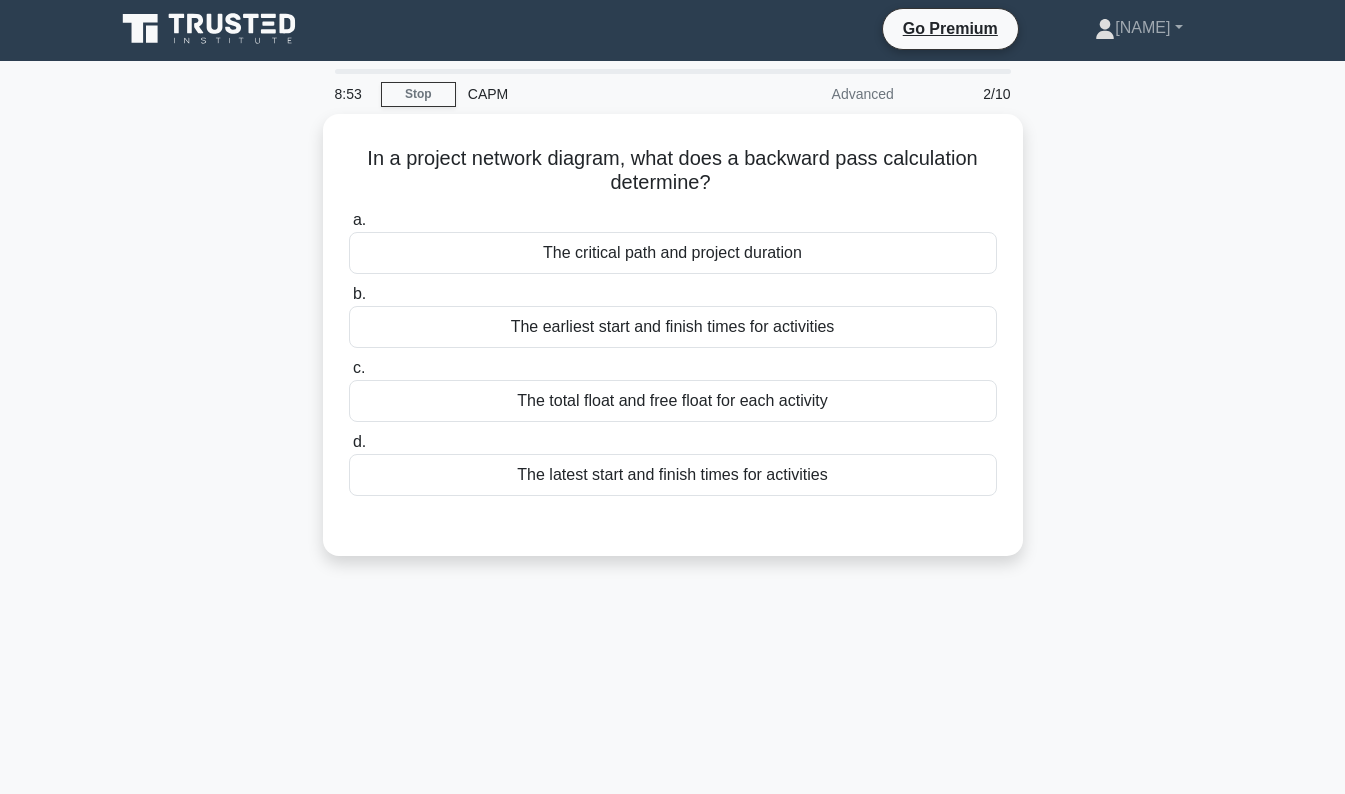 scroll, scrollTop: 4, scrollLeft: 0, axis: vertical 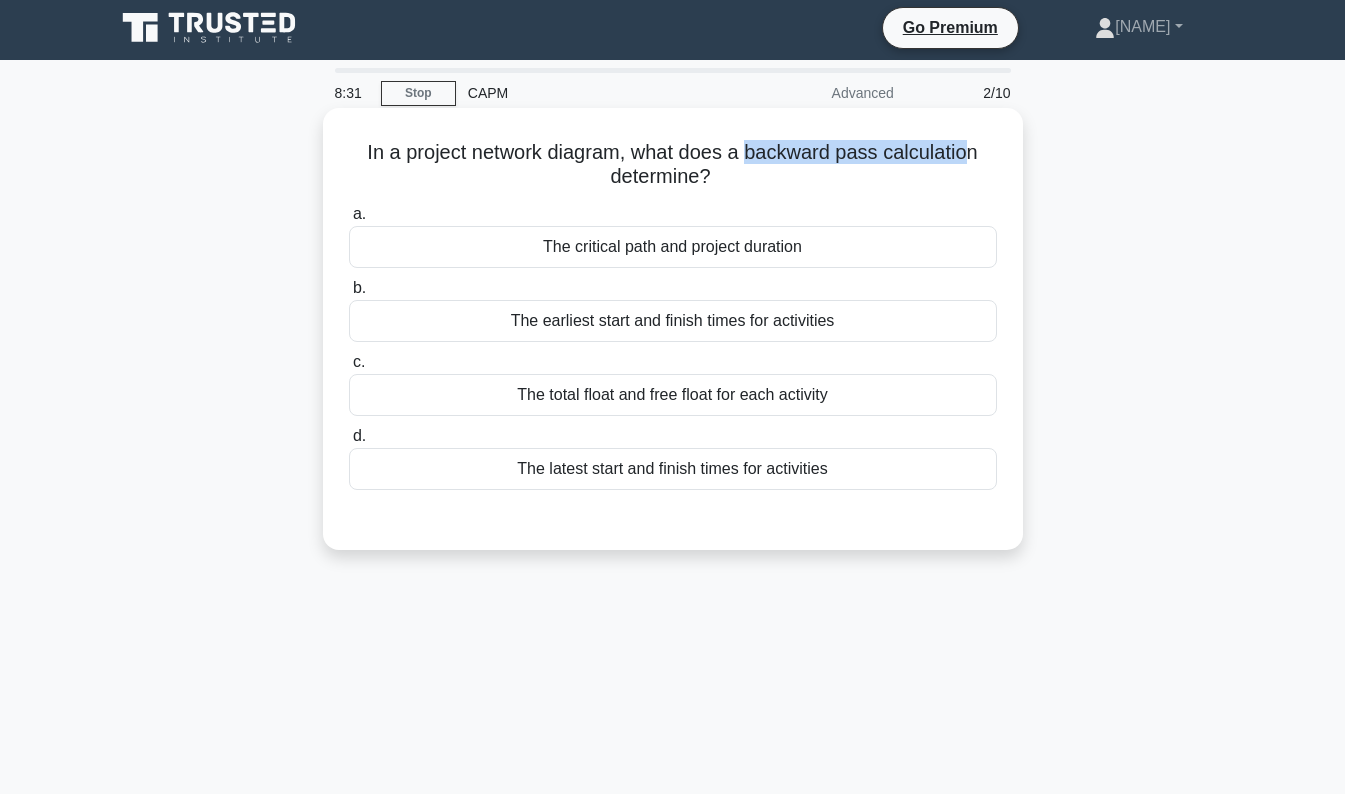 drag, startPoint x: 751, startPoint y: 152, endPoint x: 977, endPoint y: 155, distance: 226.01991 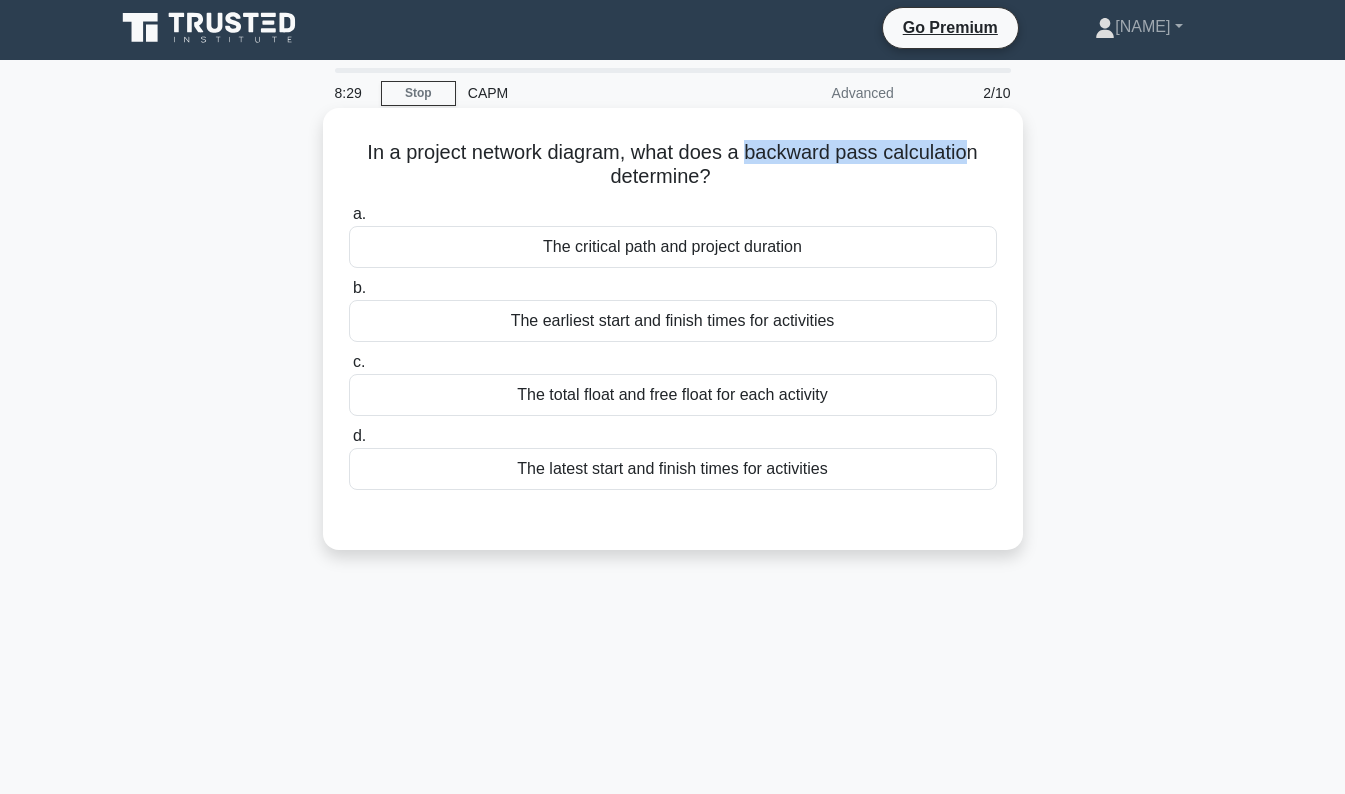 drag, startPoint x: 977, startPoint y: 155, endPoint x: 880, endPoint y: 162, distance: 97.25225 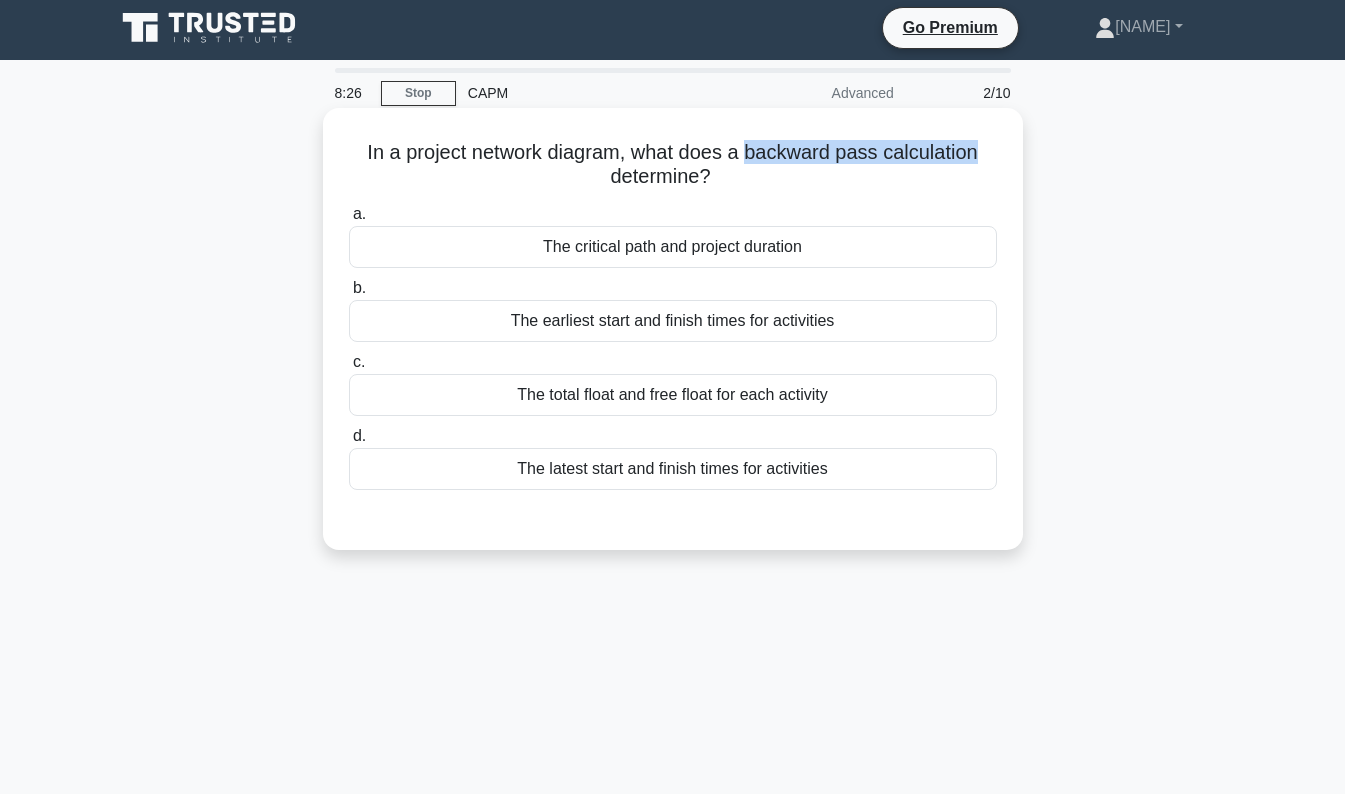 drag, startPoint x: 751, startPoint y: 158, endPoint x: 983, endPoint y: 159, distance: 232.00215 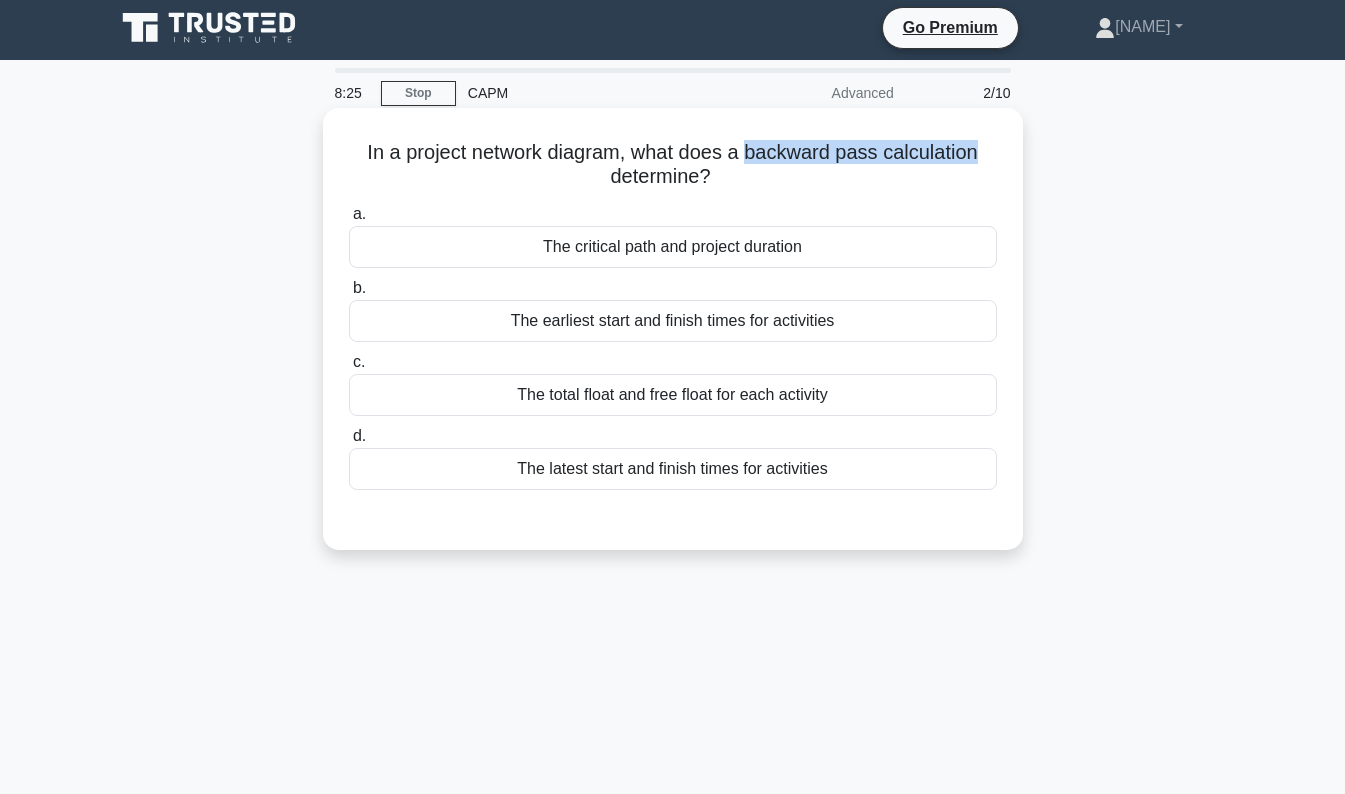 copy on "backward pass calculation" 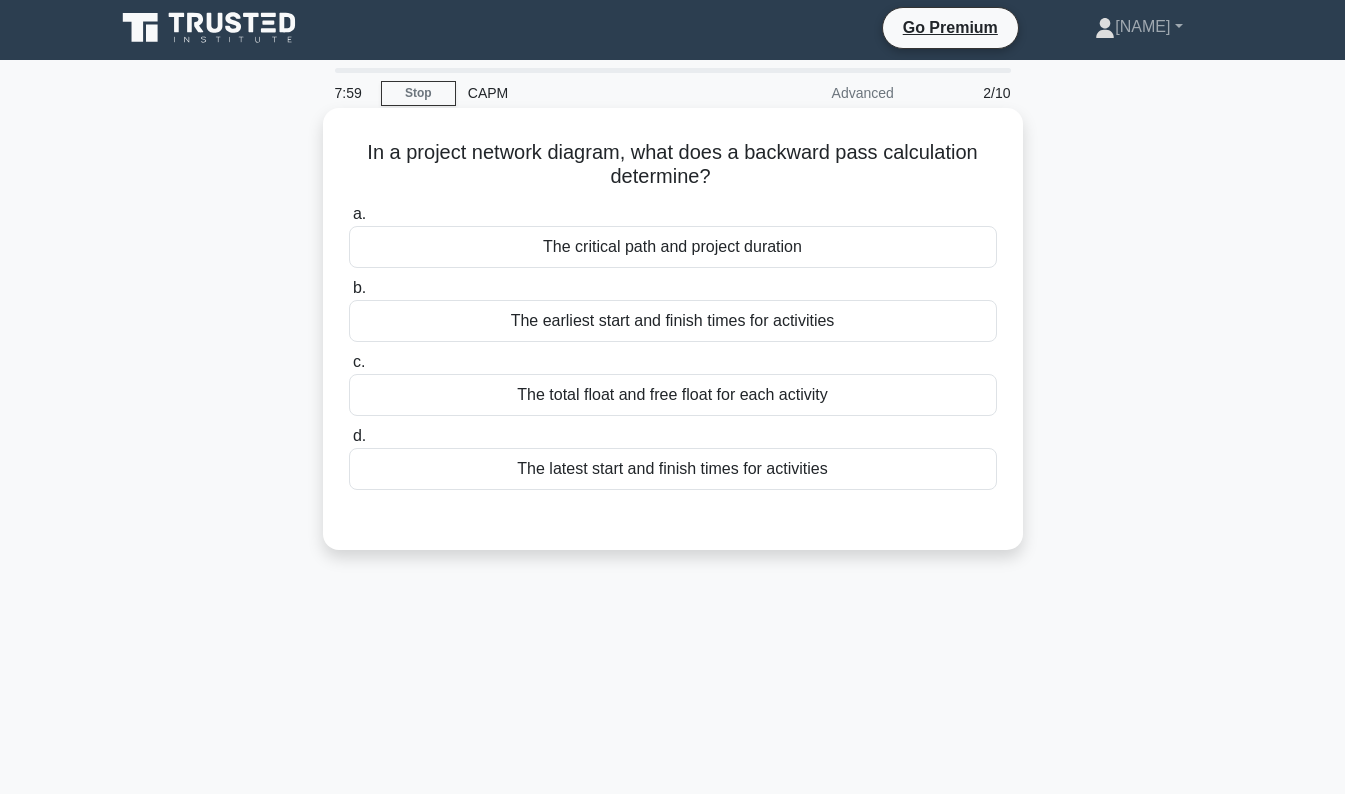 click on "The latest start and finish times for activities" at bounding box center (673, 469) 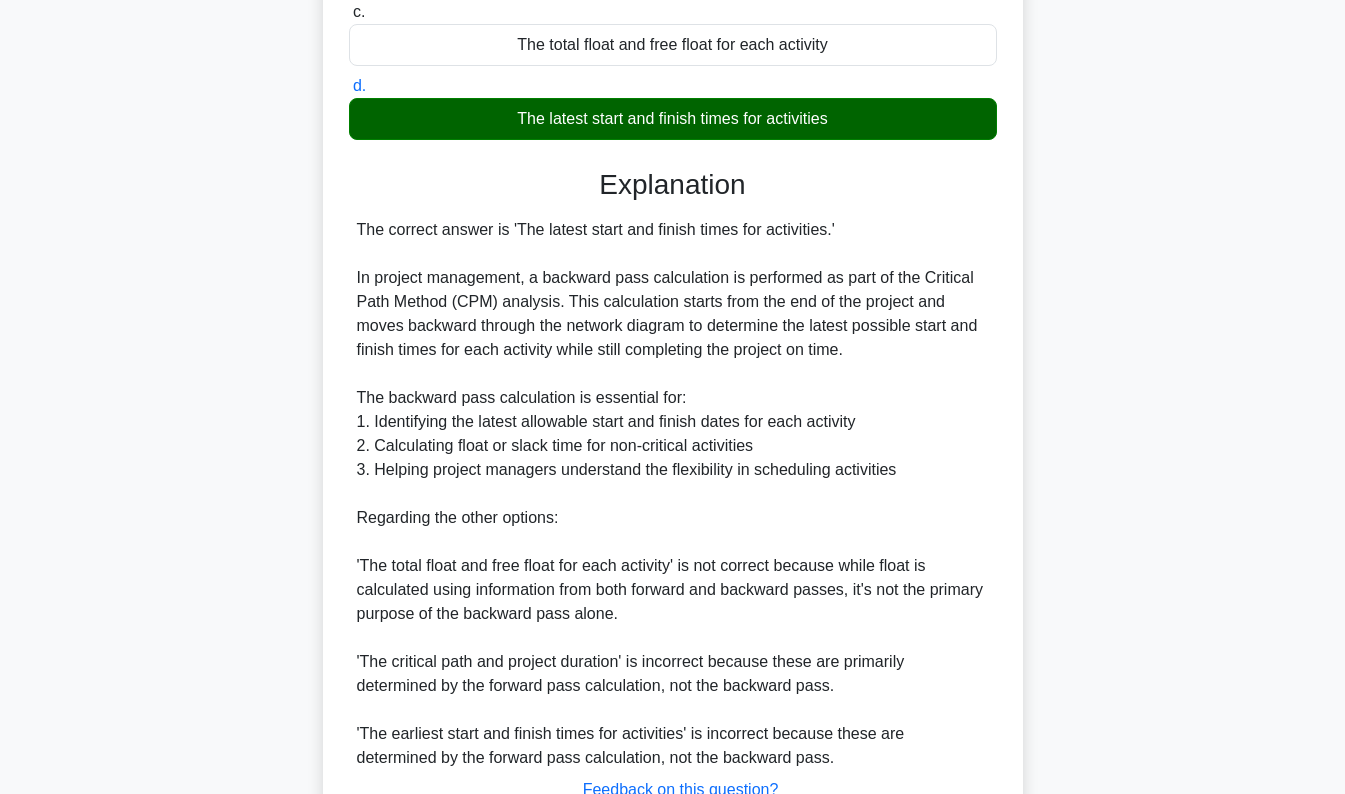 scroll, scrollTop: 512, scrollLeft: 0, axis: vertical 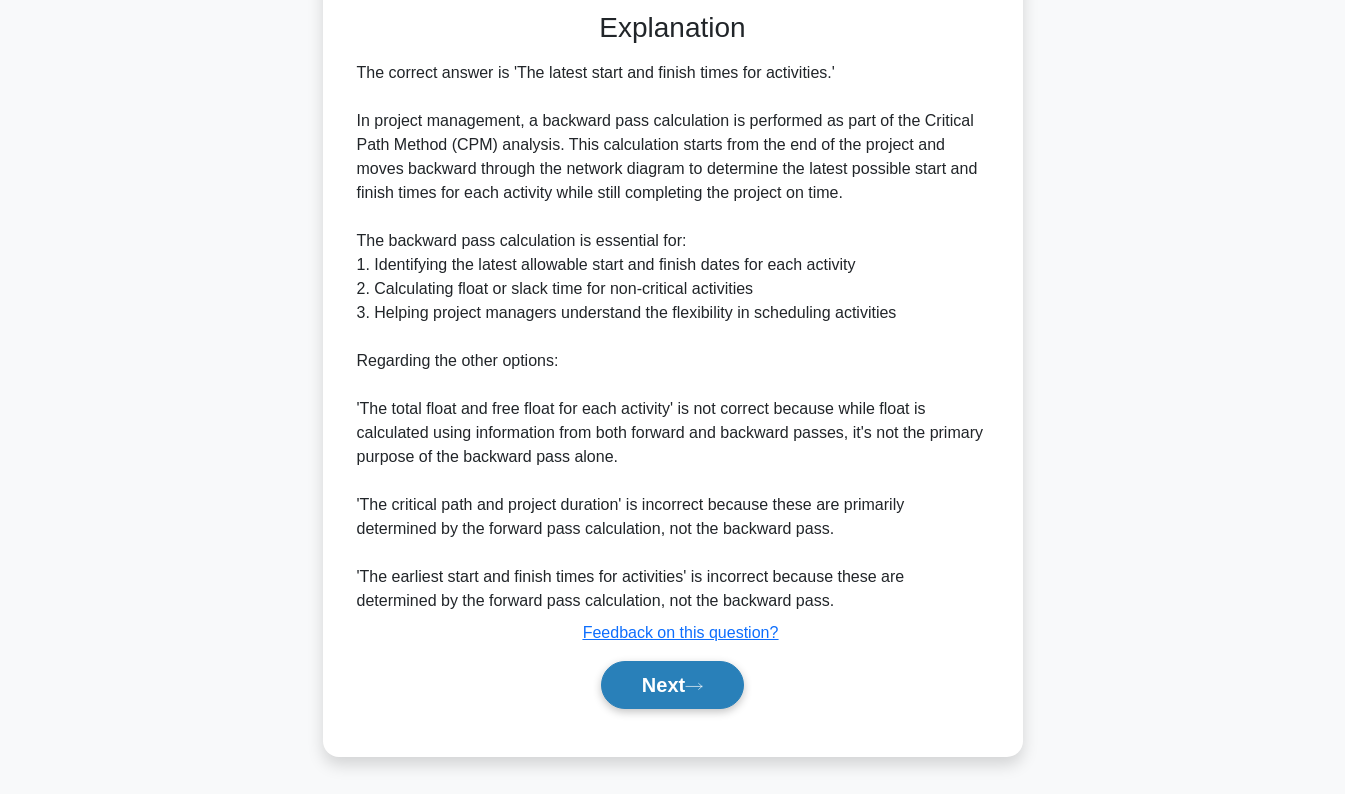 click on "Next" at bounding box center (672, 685) 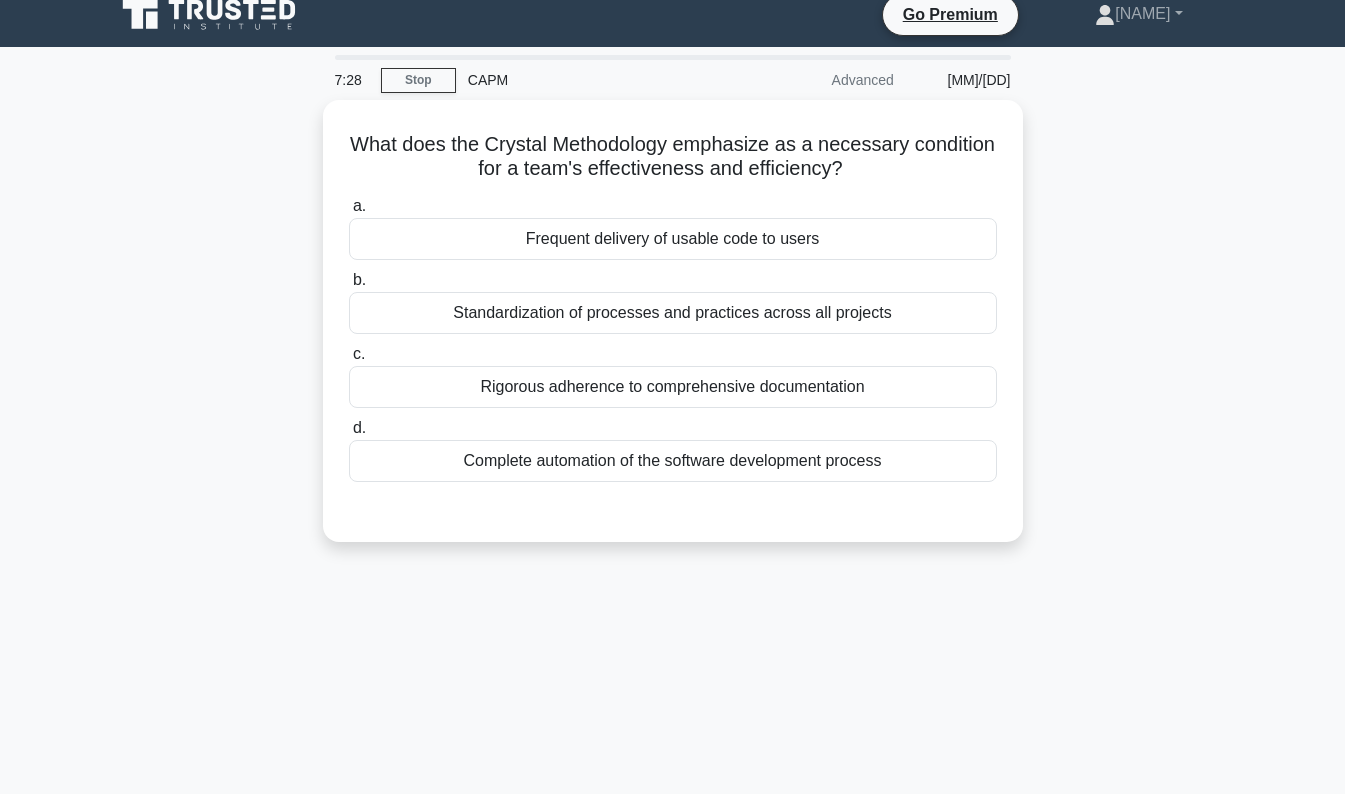 scroll, scrollTop: 24, scrollLeft: 0, axis: vertical 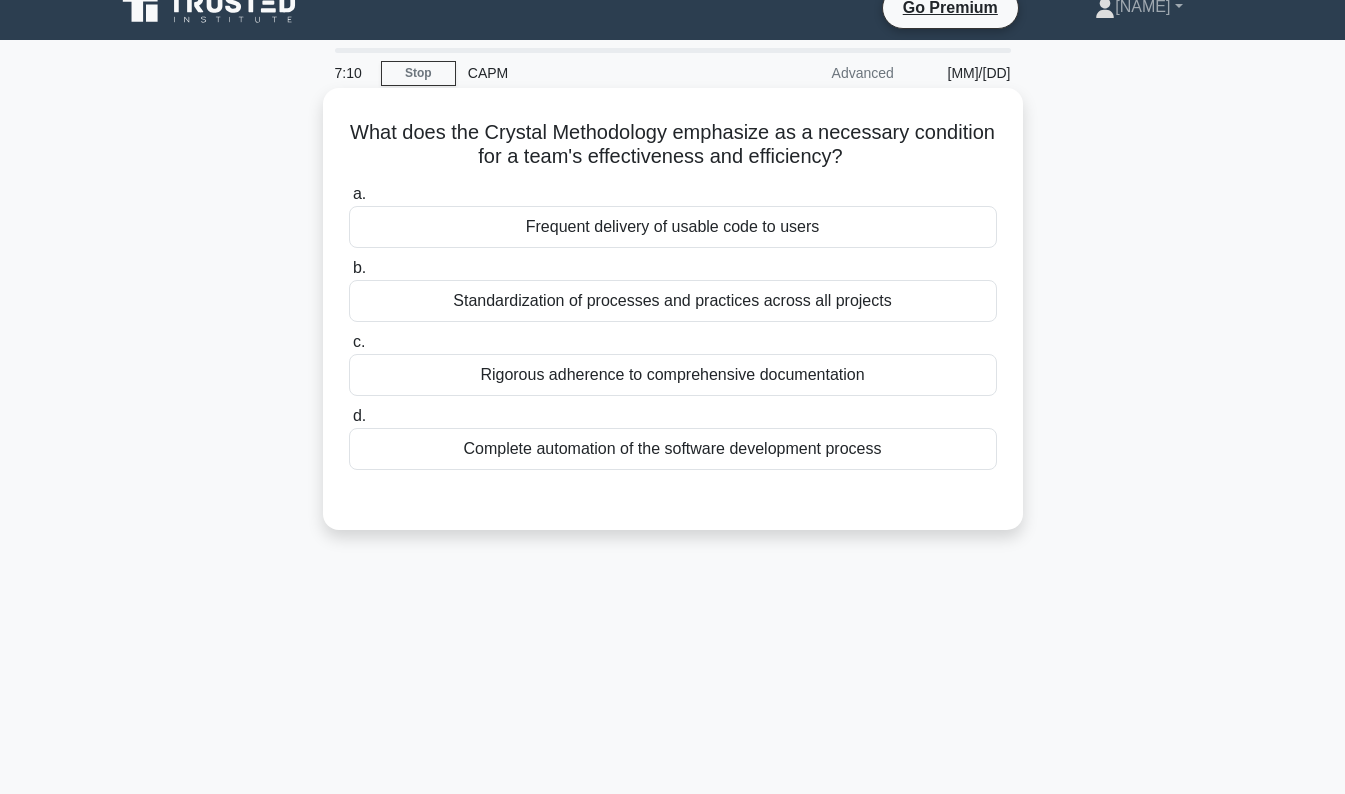 click on "Complete automation of the software development process" at bounding box center (673, 449) 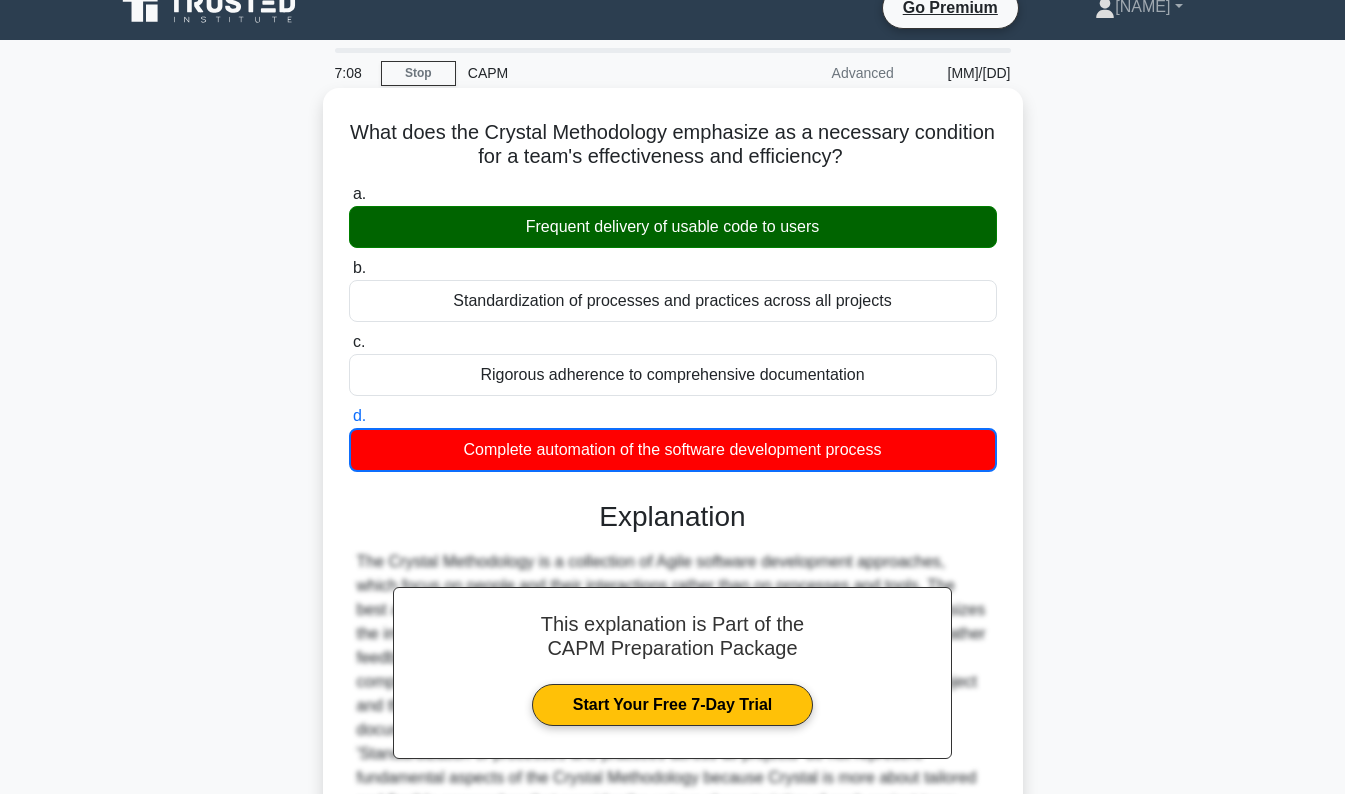 scroll, scrollTop: 286, scrollLeft: 0, axis: vertical 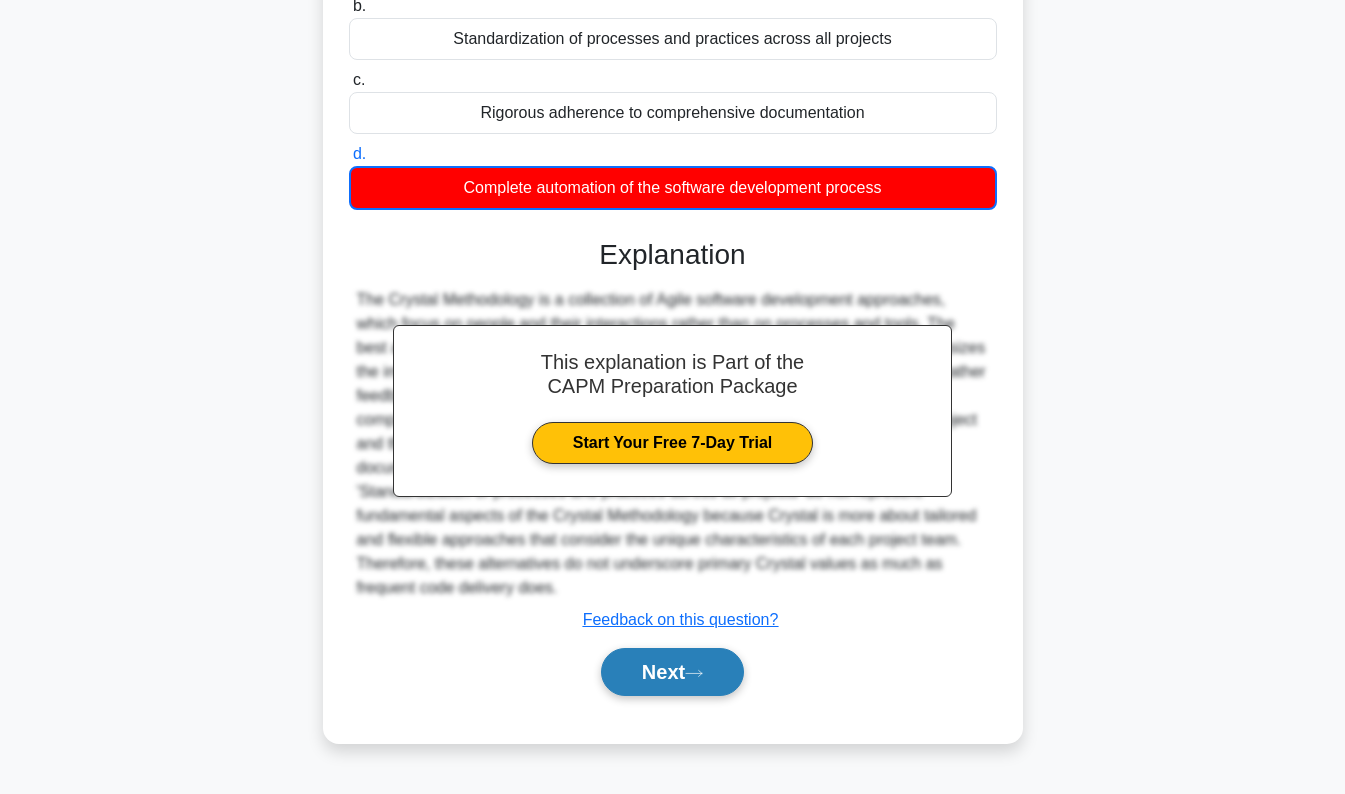 click on "Next" at bounding box center [672, 672] 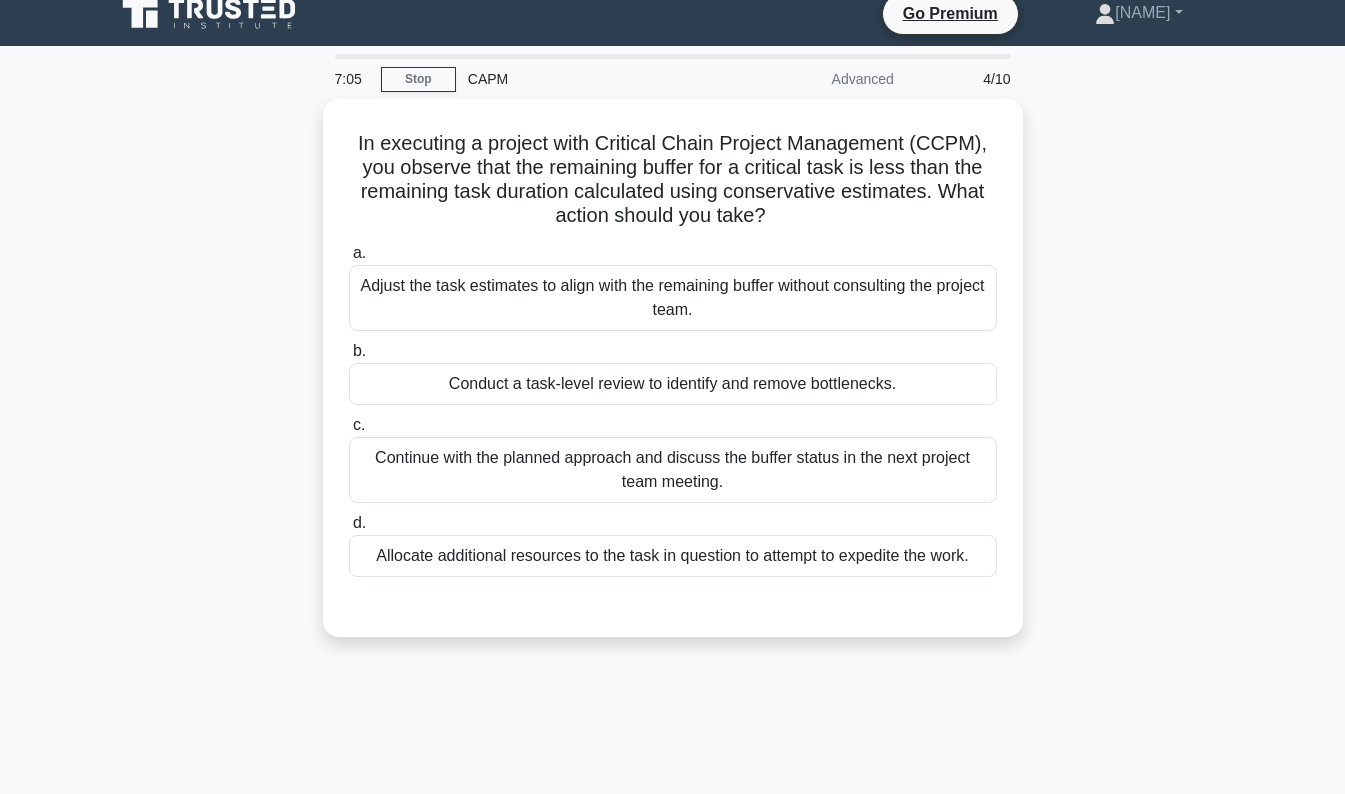 scroll, scrollTop: 17, scrollLeft: 0, axis: vertical 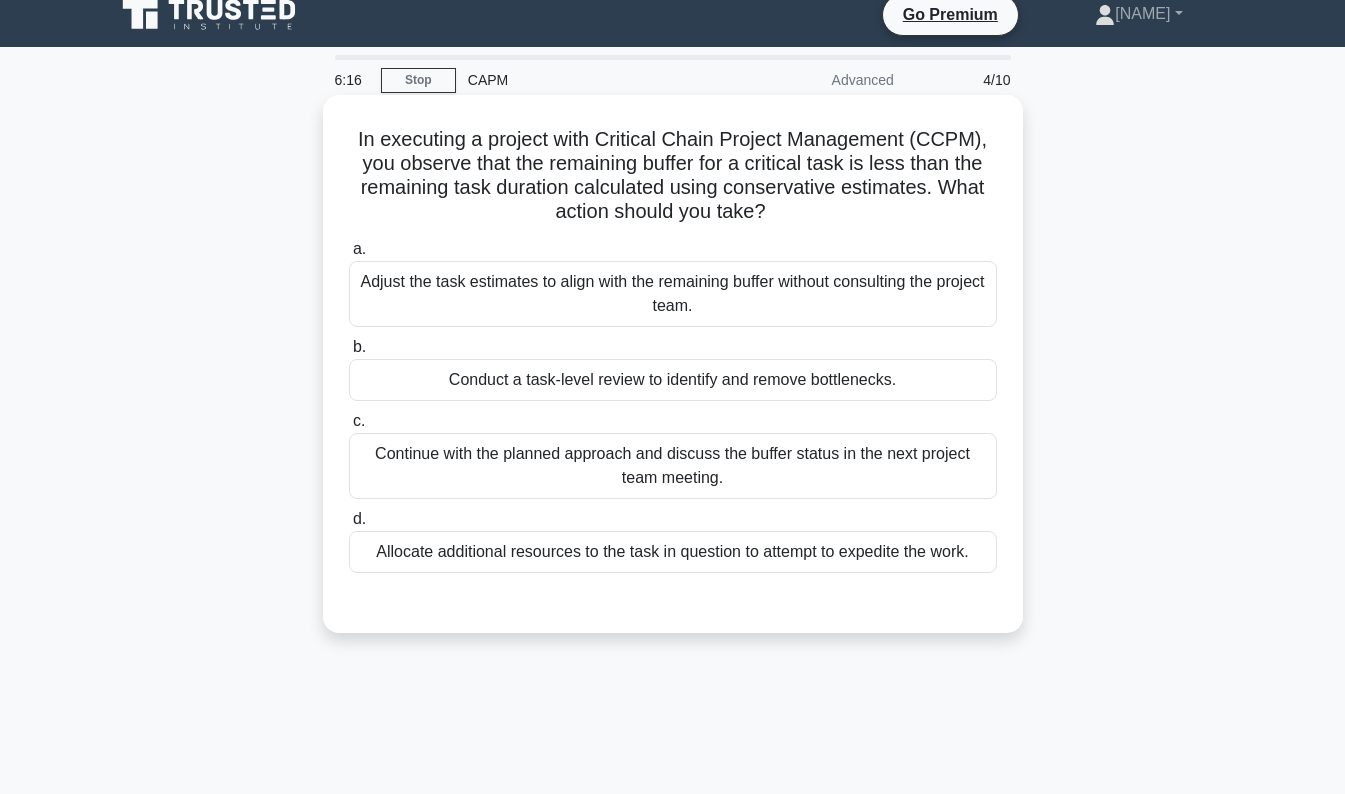 click on "Conduct a task-level review to identify and remove bottlenecks." at bounding box center (673, 380) 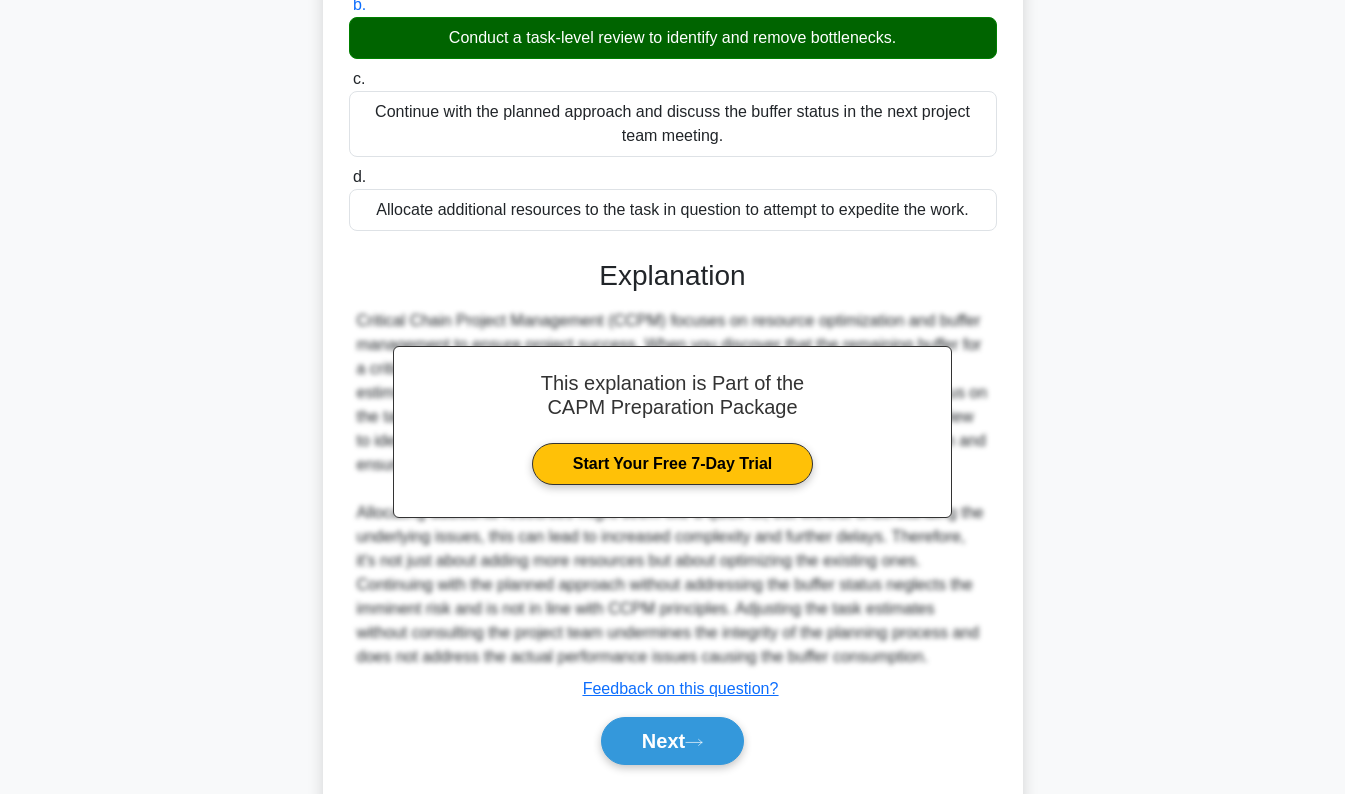 scroll, scrollTop: 416, scrollLeft: 0, axis: vertical 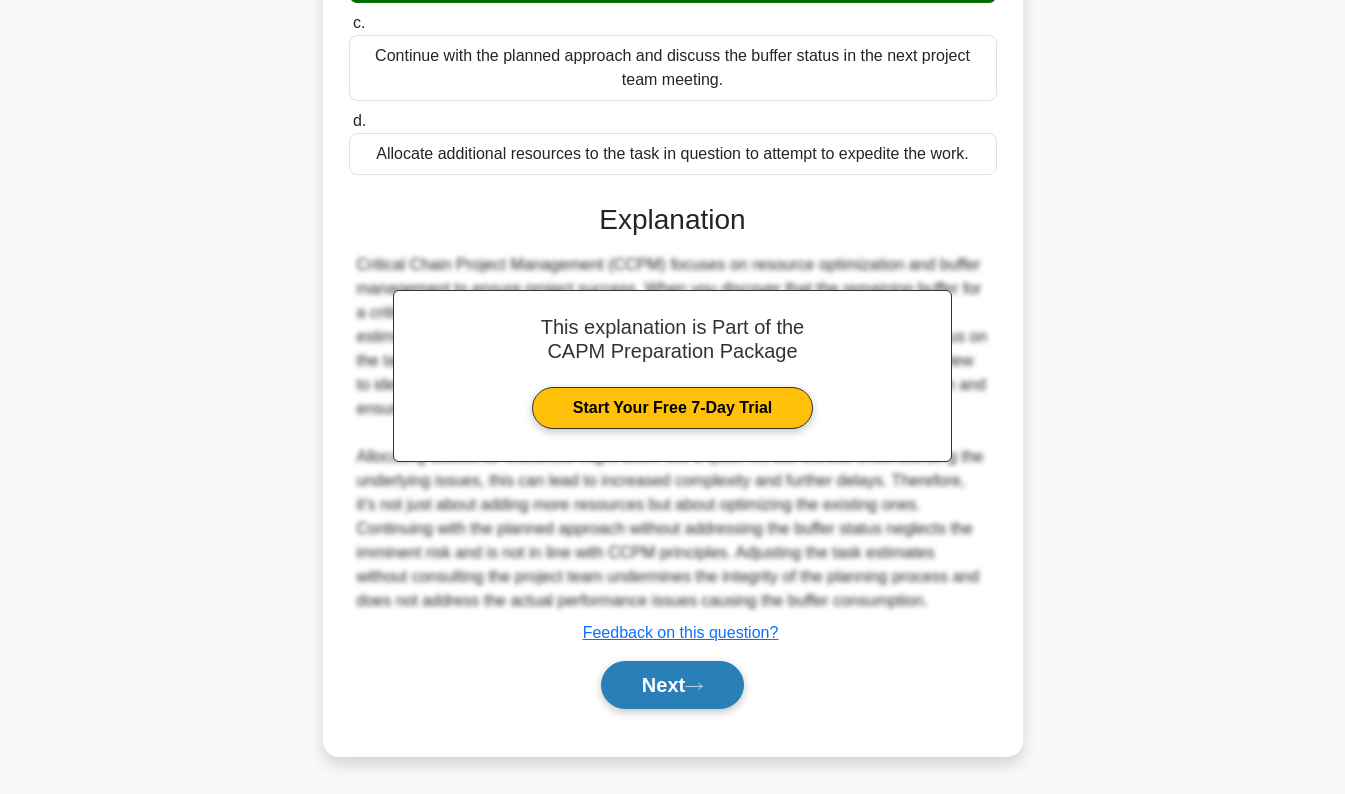 click on "Next" at bounding box center (672, 685) 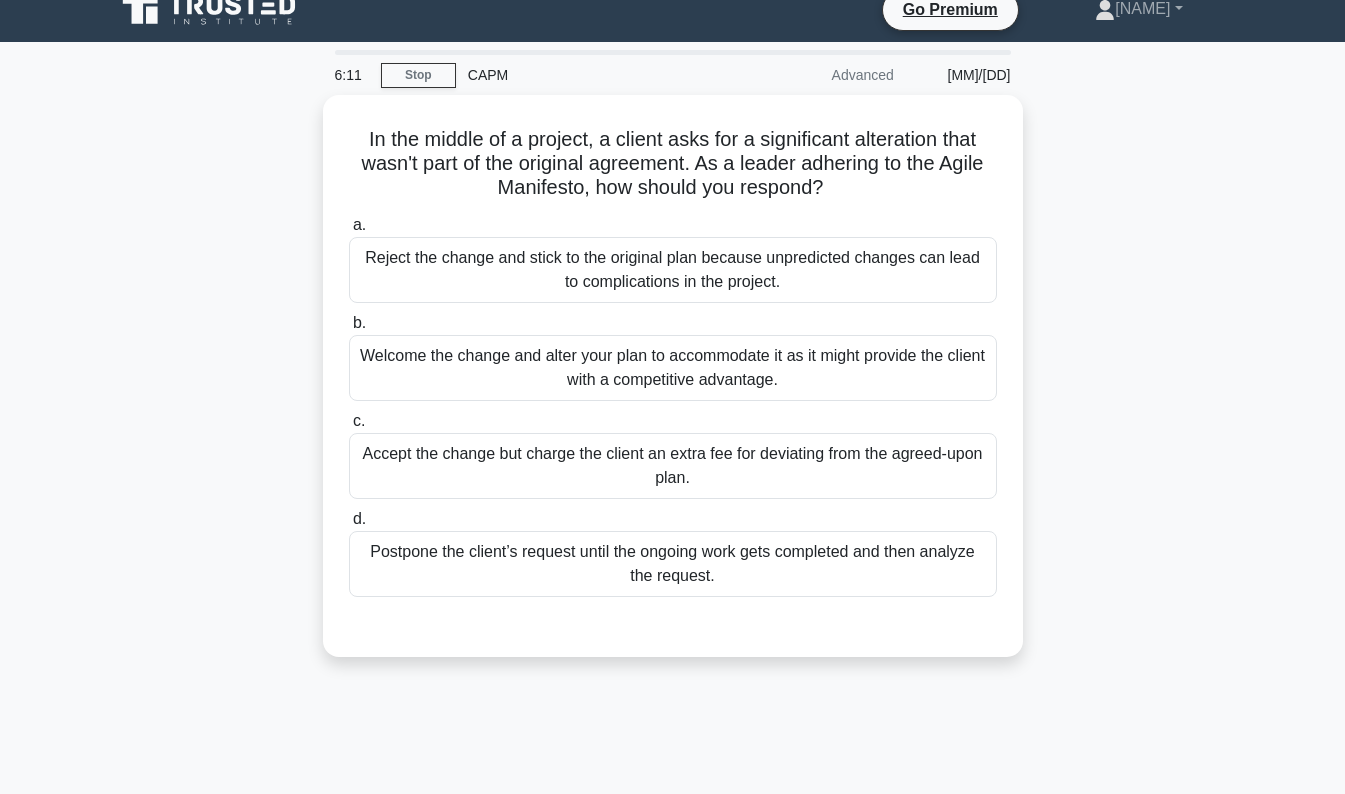 scroll, scrollTop: 21, scrollLeft: 0, axis: vertical 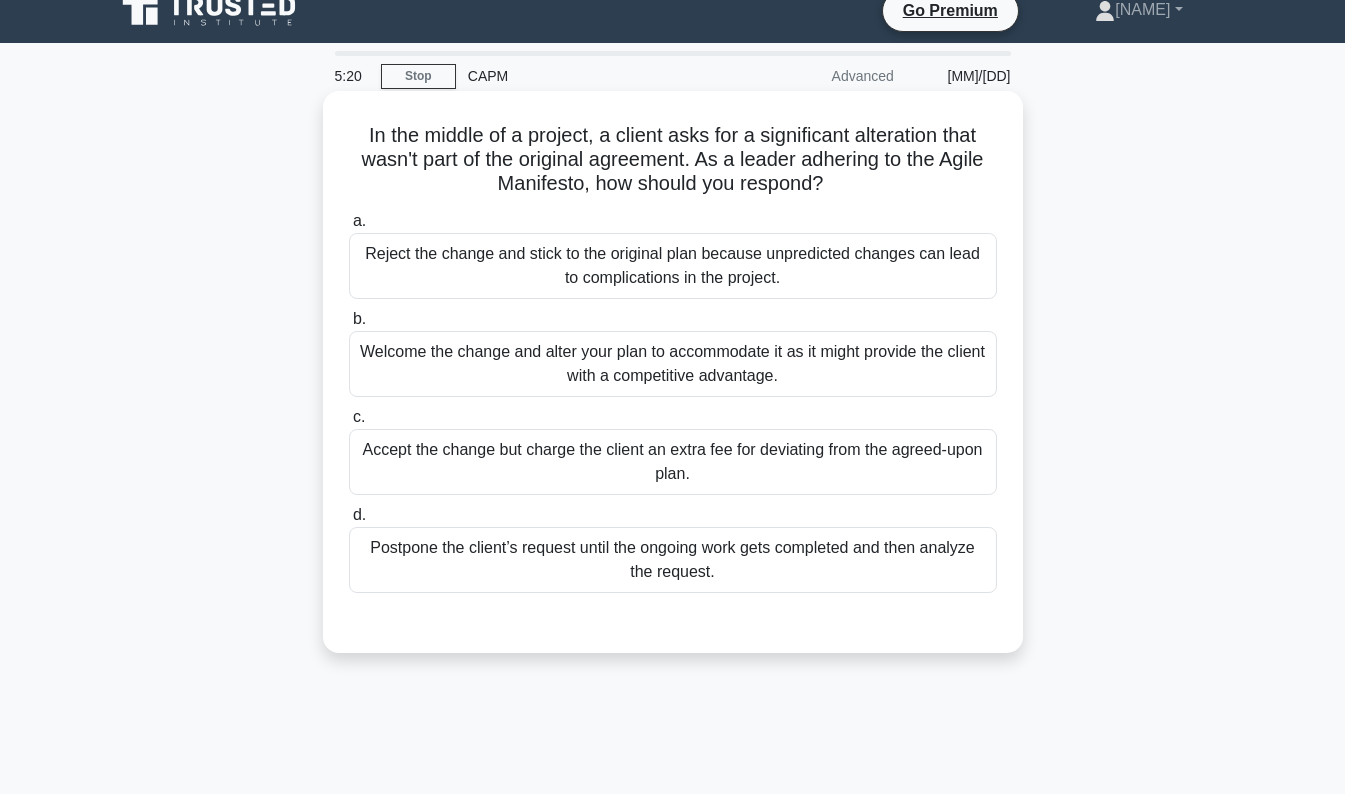 click on "Welcome the change and alter your plan to accommodate it as it might provide the client with a competitive advantage." at bounding box center (673, 364) 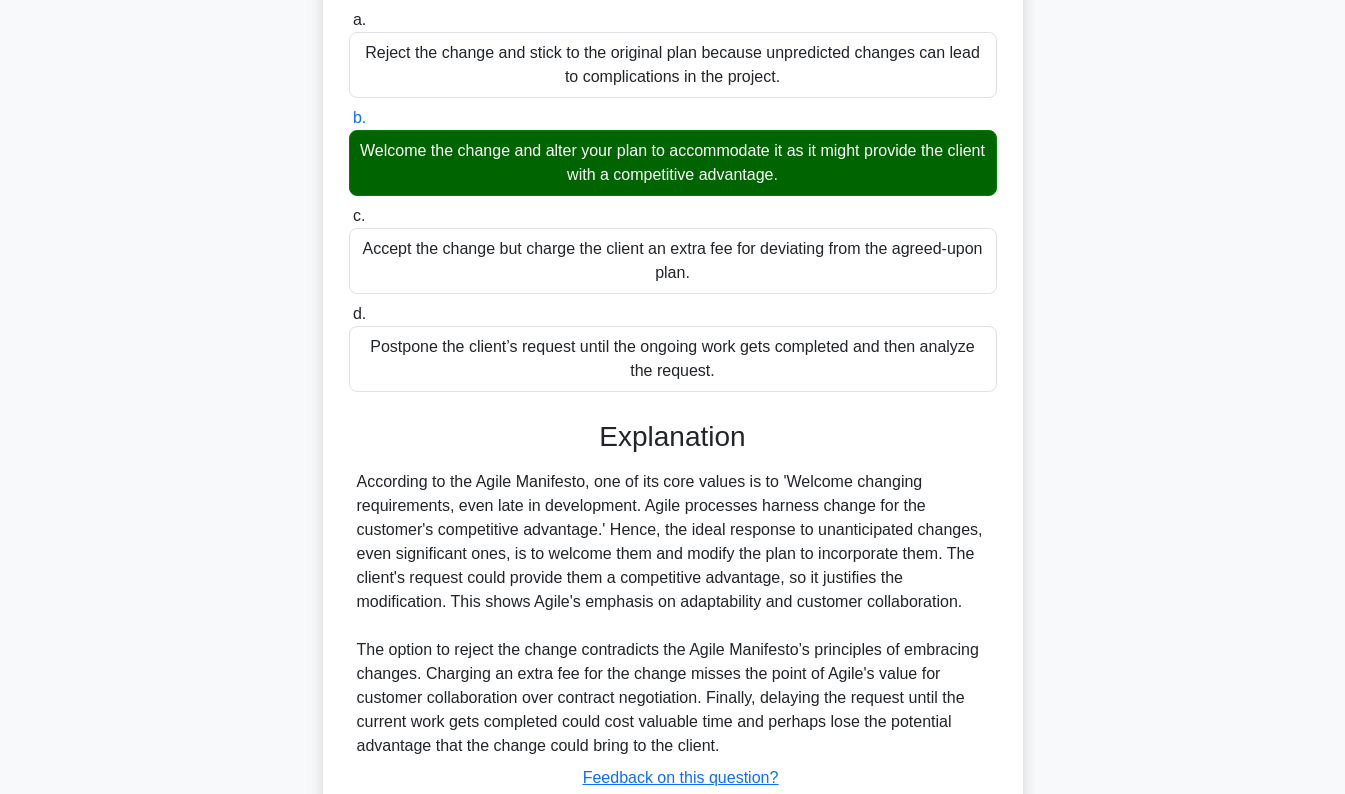 scroll, scrollTop: 368, scrollLeft: 0, axis: vertical 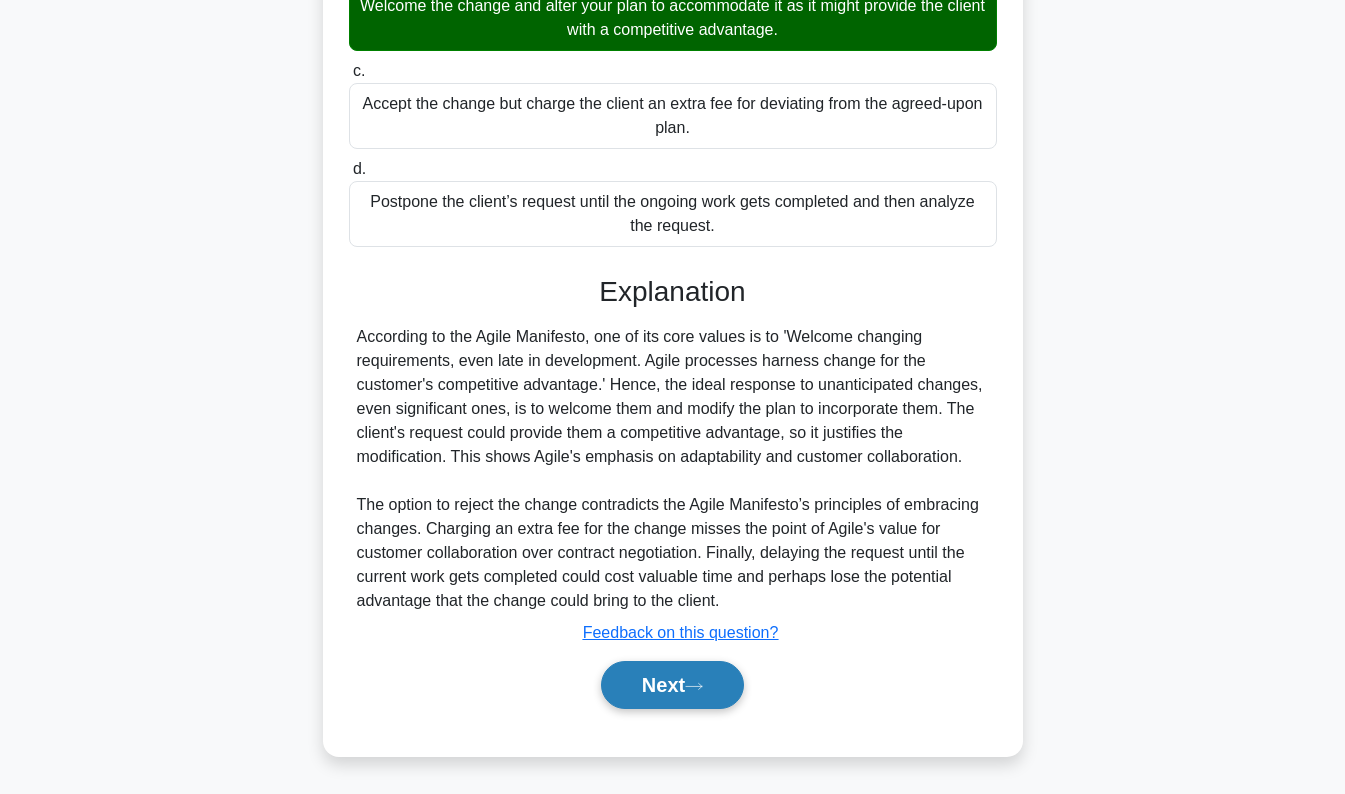click on "Next" at bounding box center [672, 685] 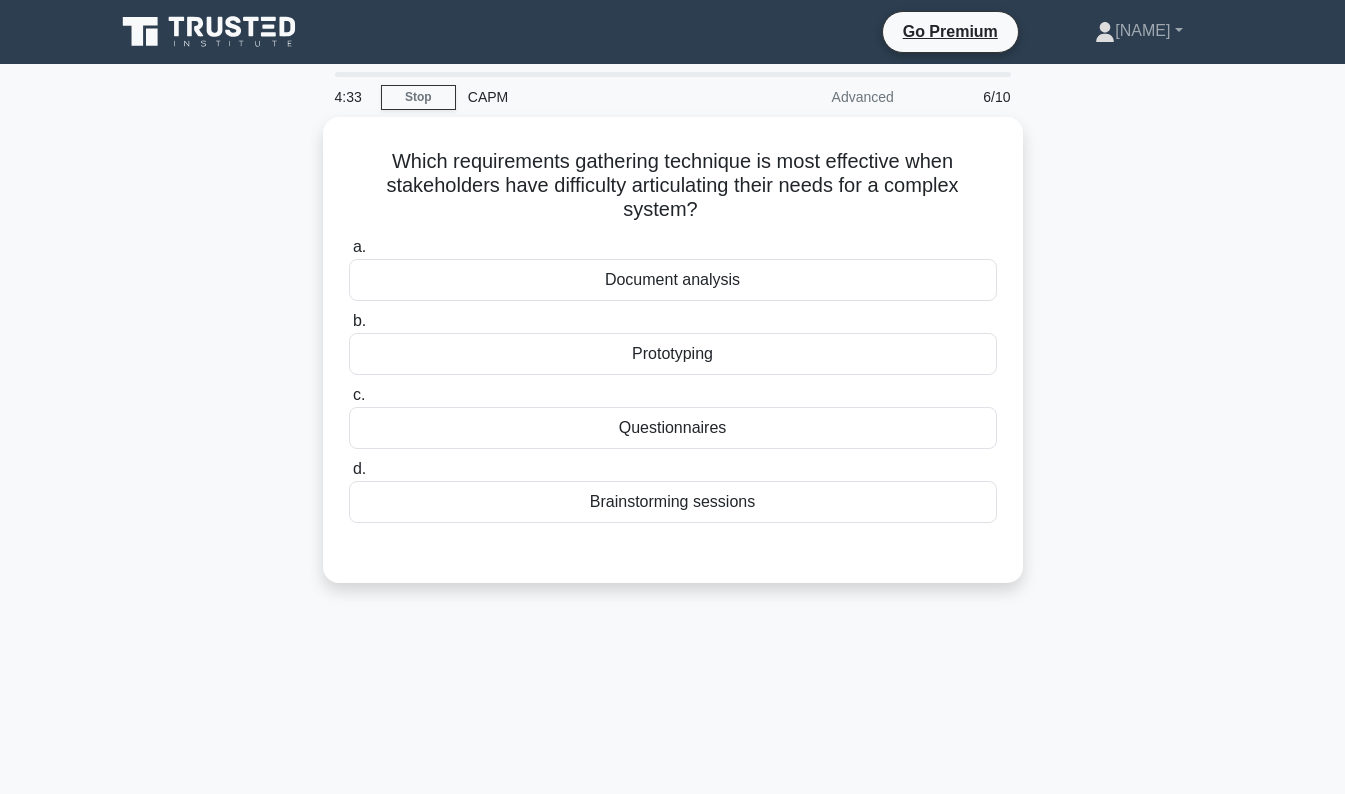 scroll, scrollTop: 0, scrollLeft: 0, axis: both 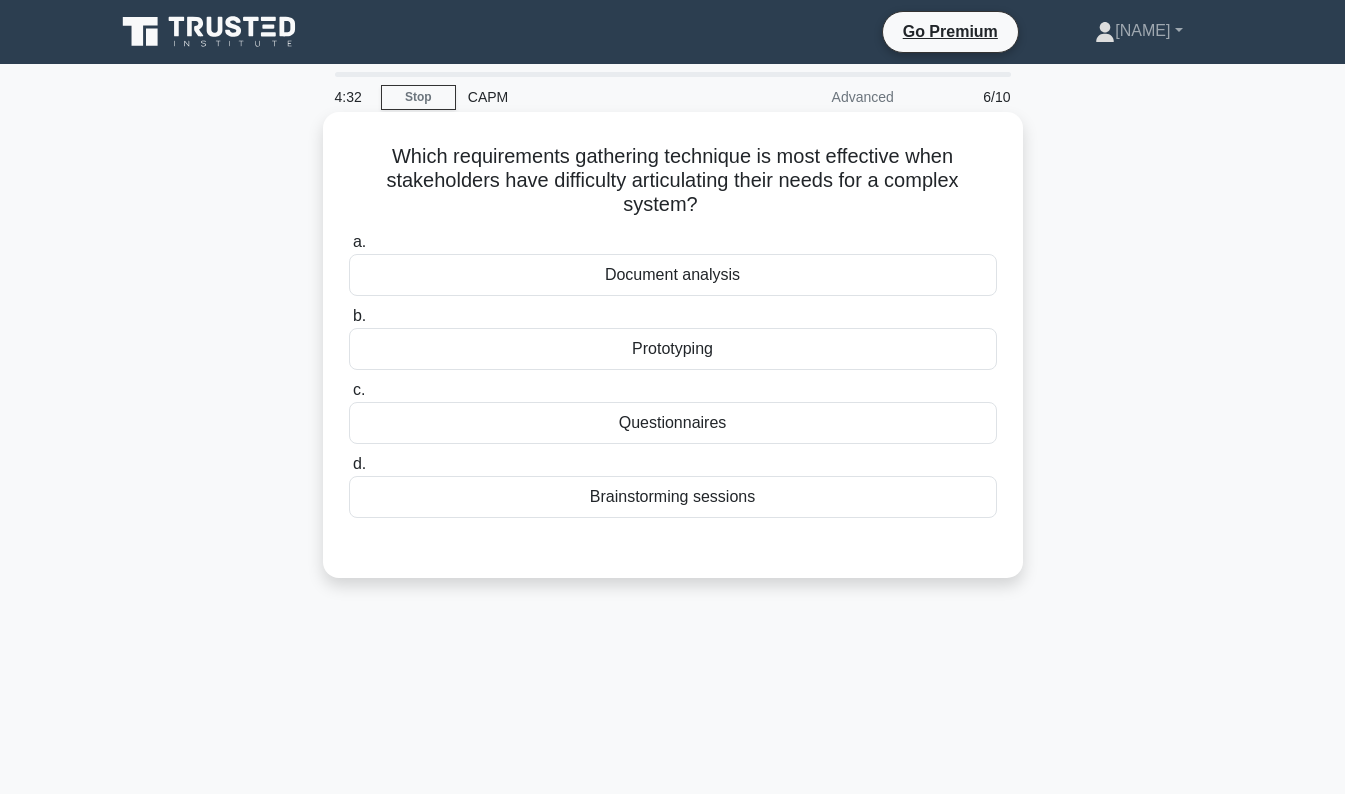 click on "Questionnaires" at bounding box center (673, 423) 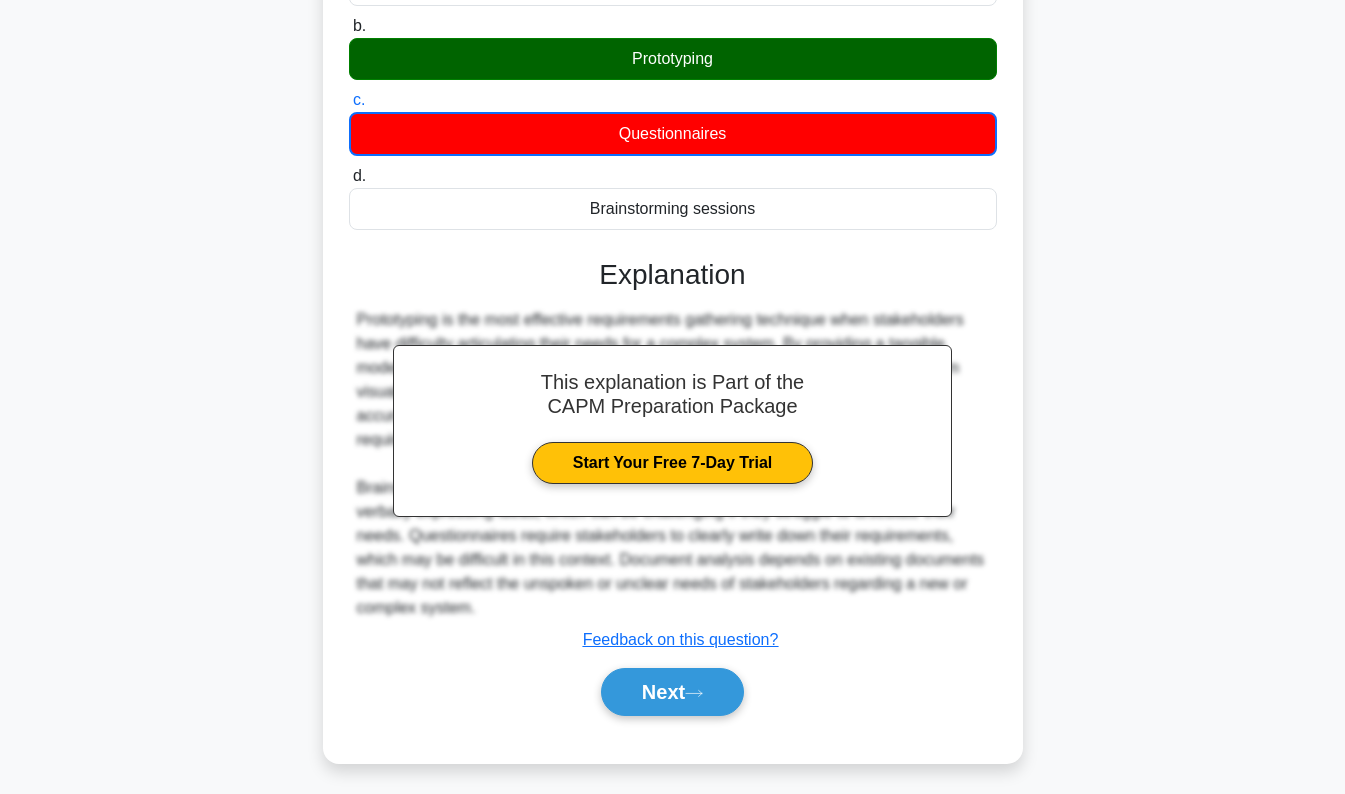 scroll, scrollTop: 298, scrollLeft: 0, axis: vertical 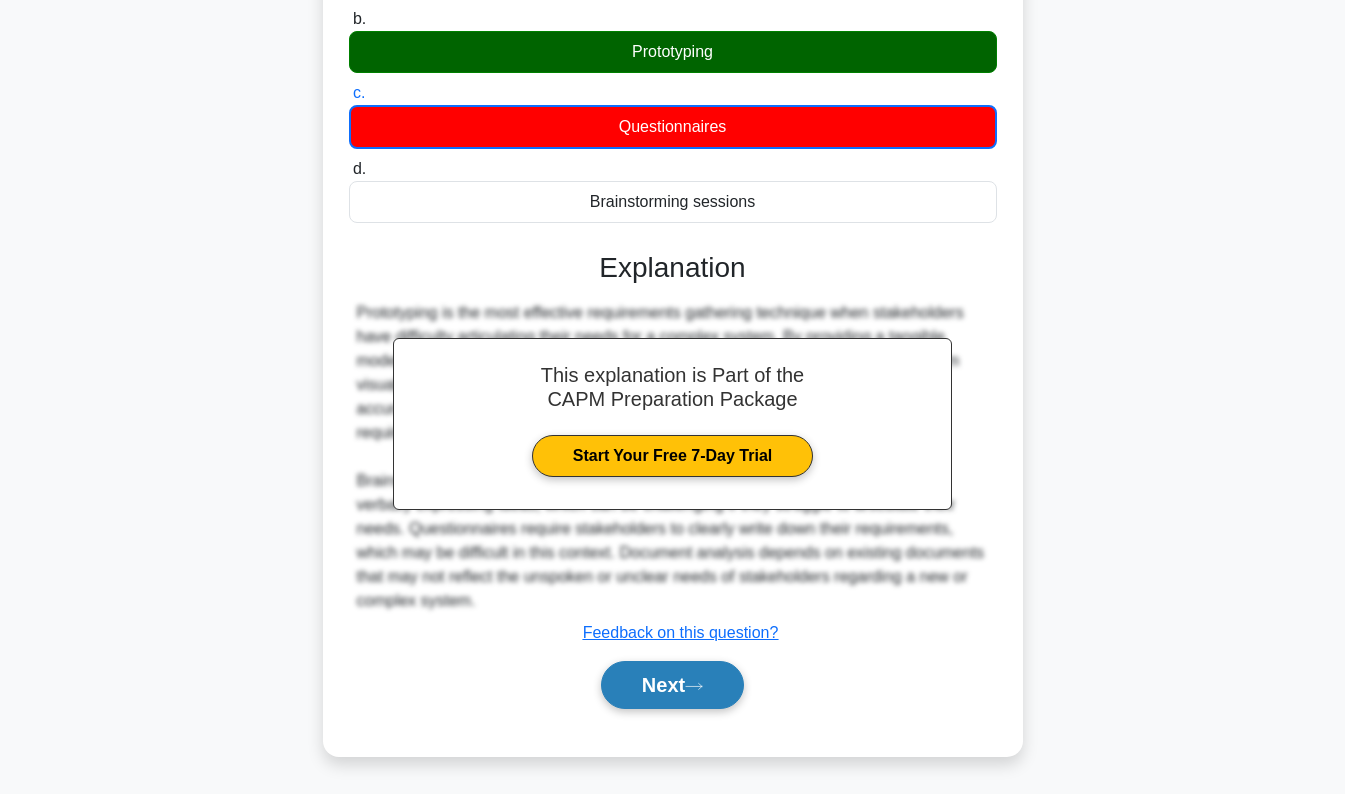 click on "Next" at bounding box center [672, 685] 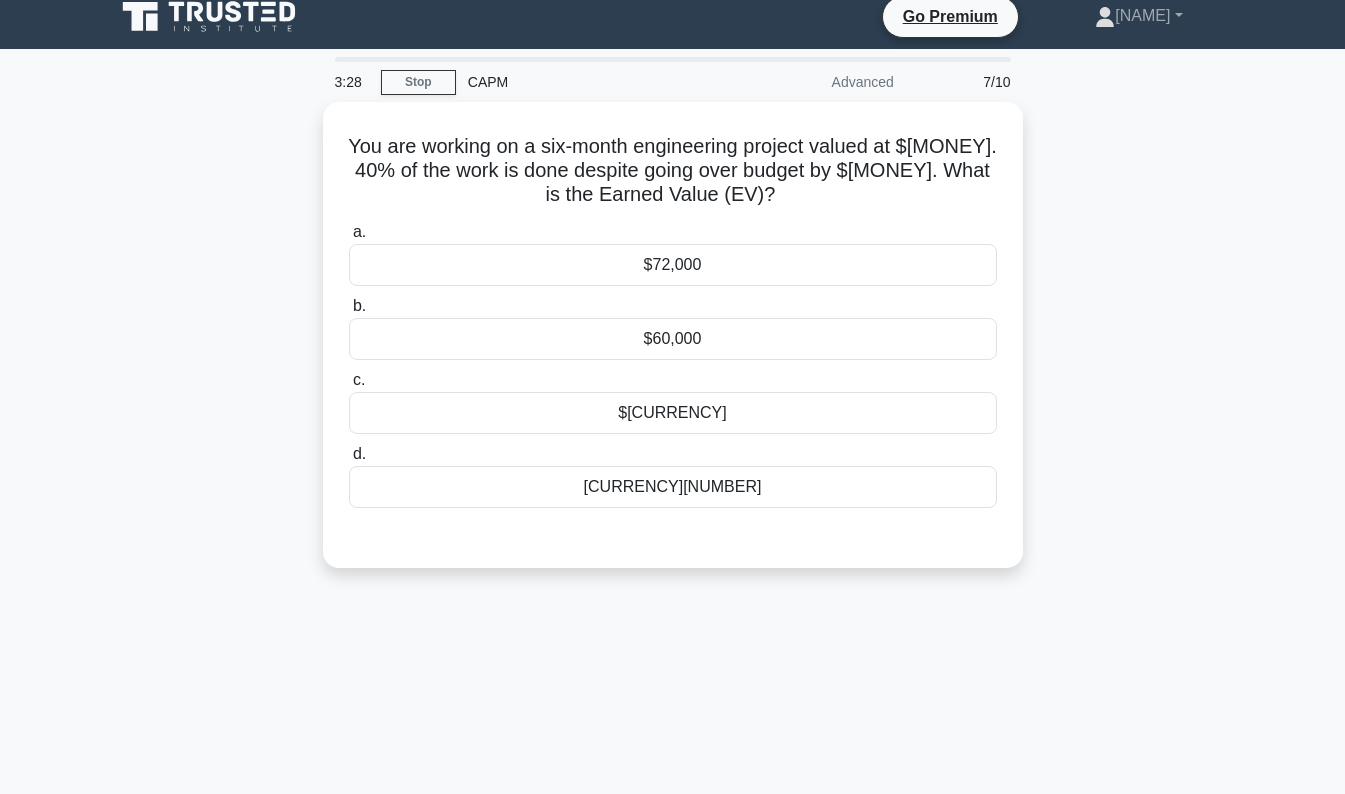 scroll, scrollTop: 18, scrollLeft: 0, axis: vertical 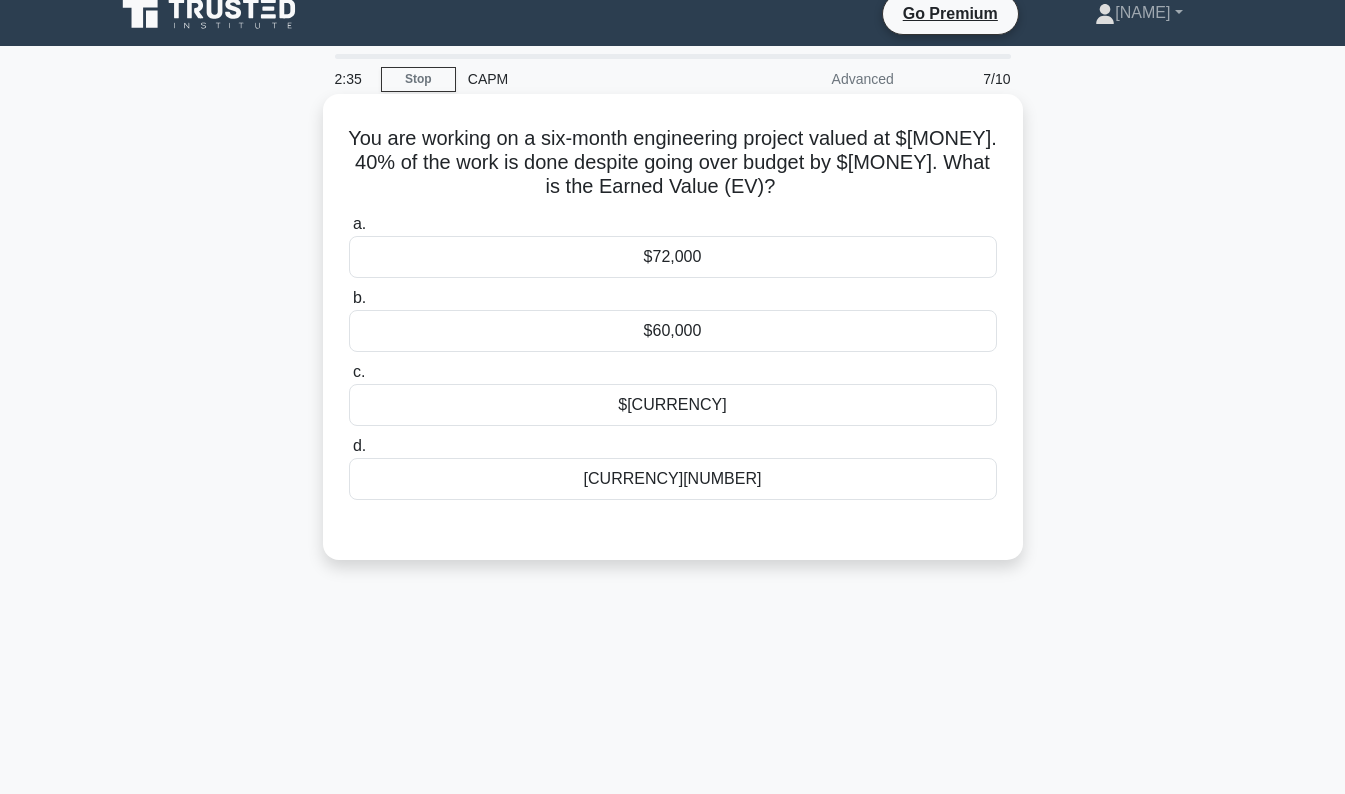 click on "$72,000" at bounding box center [673, 257] 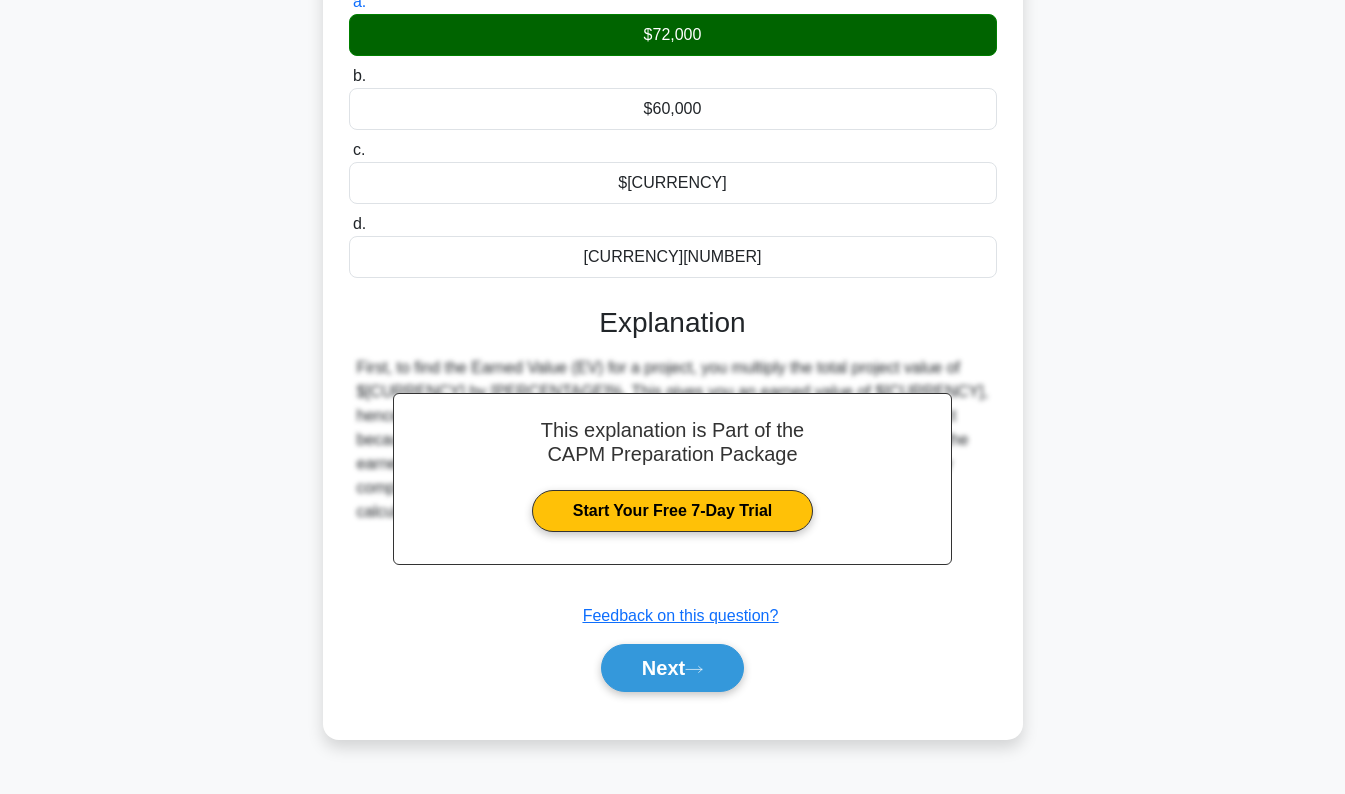 scroll, scrollTop: 242, scrollLeft: 0, axis: vertical 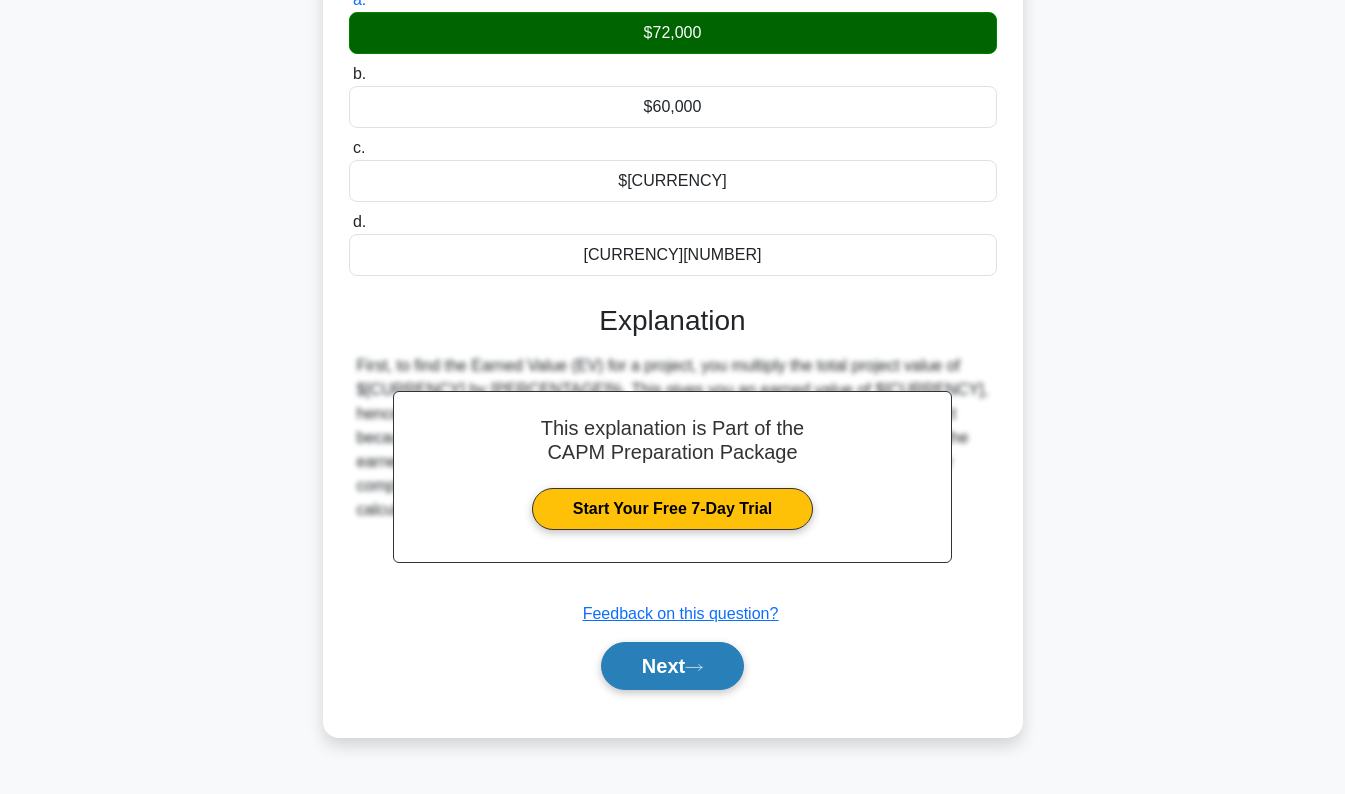 click on "Next" at bounding box center (672, 666) 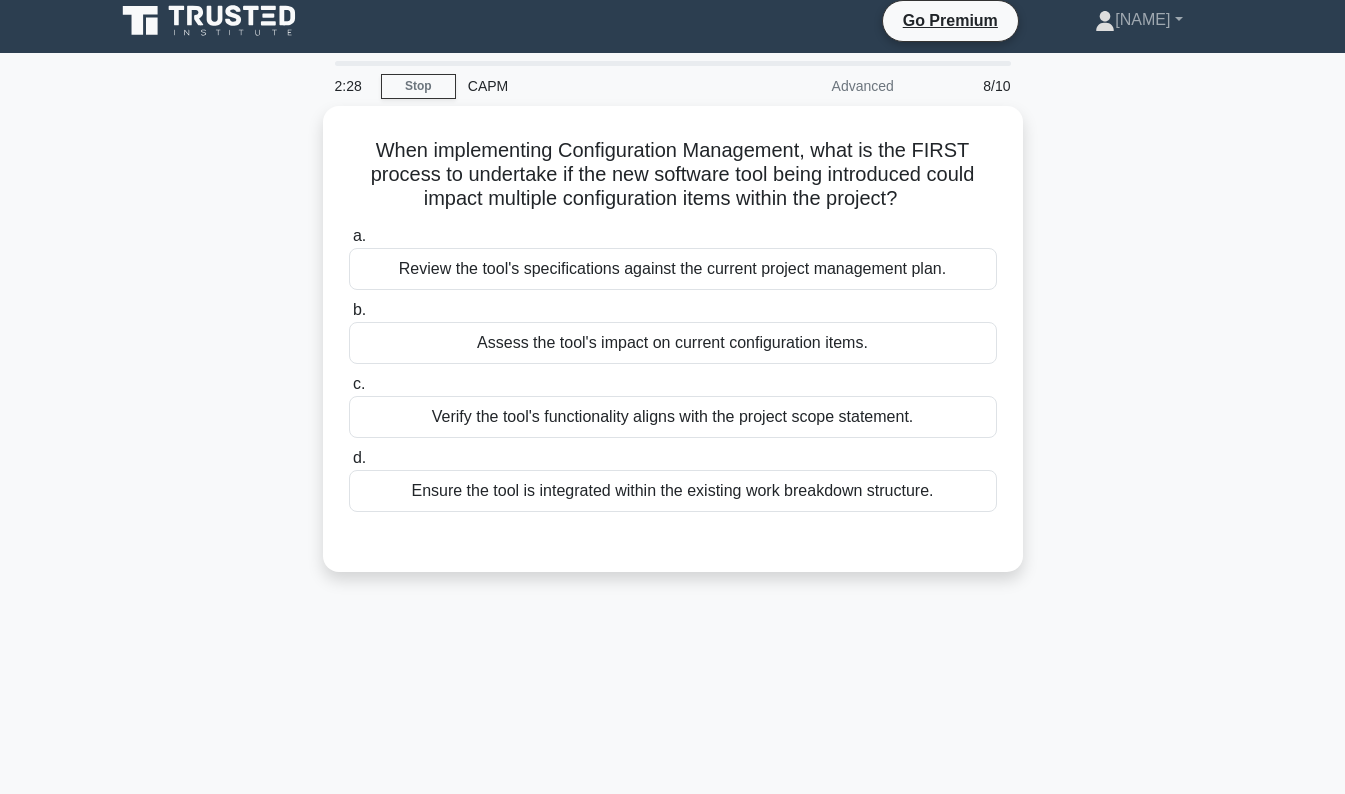 scroll, scrollTop: 10, scrollLeft: 0, axis: vertical 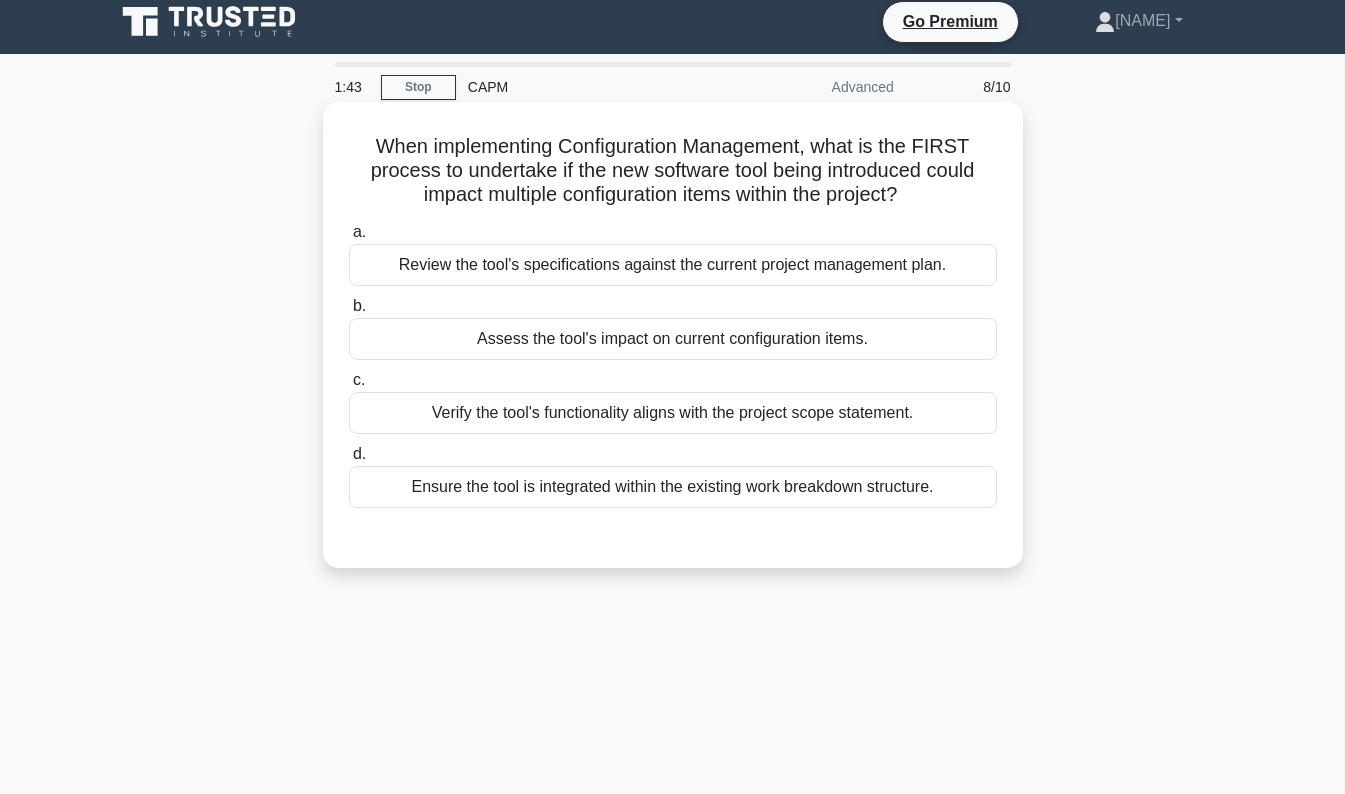click on "Review the tool's specifications against the current project management plan." at bounding box center [673, 265] 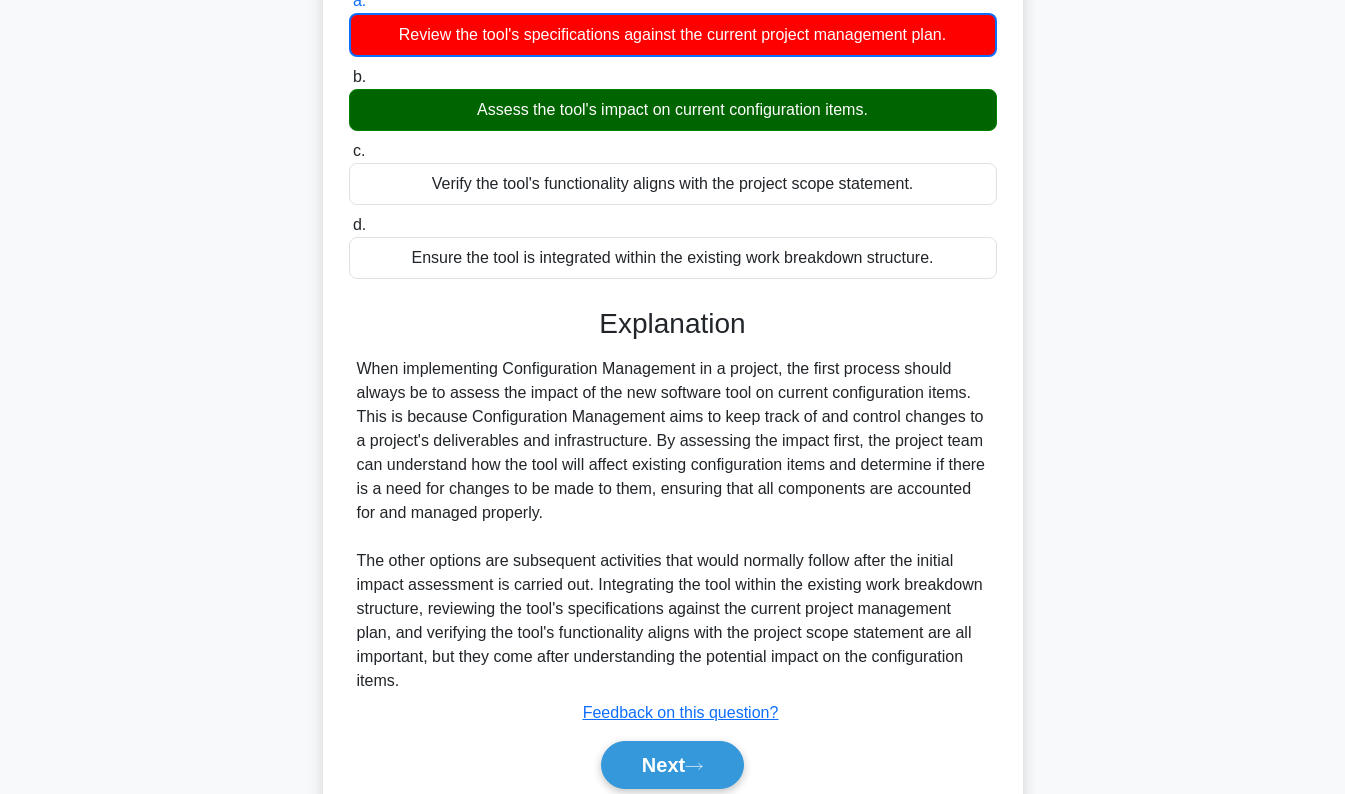 scroll, scrollTop: 322, scrollLeft: 0, axis: vertical 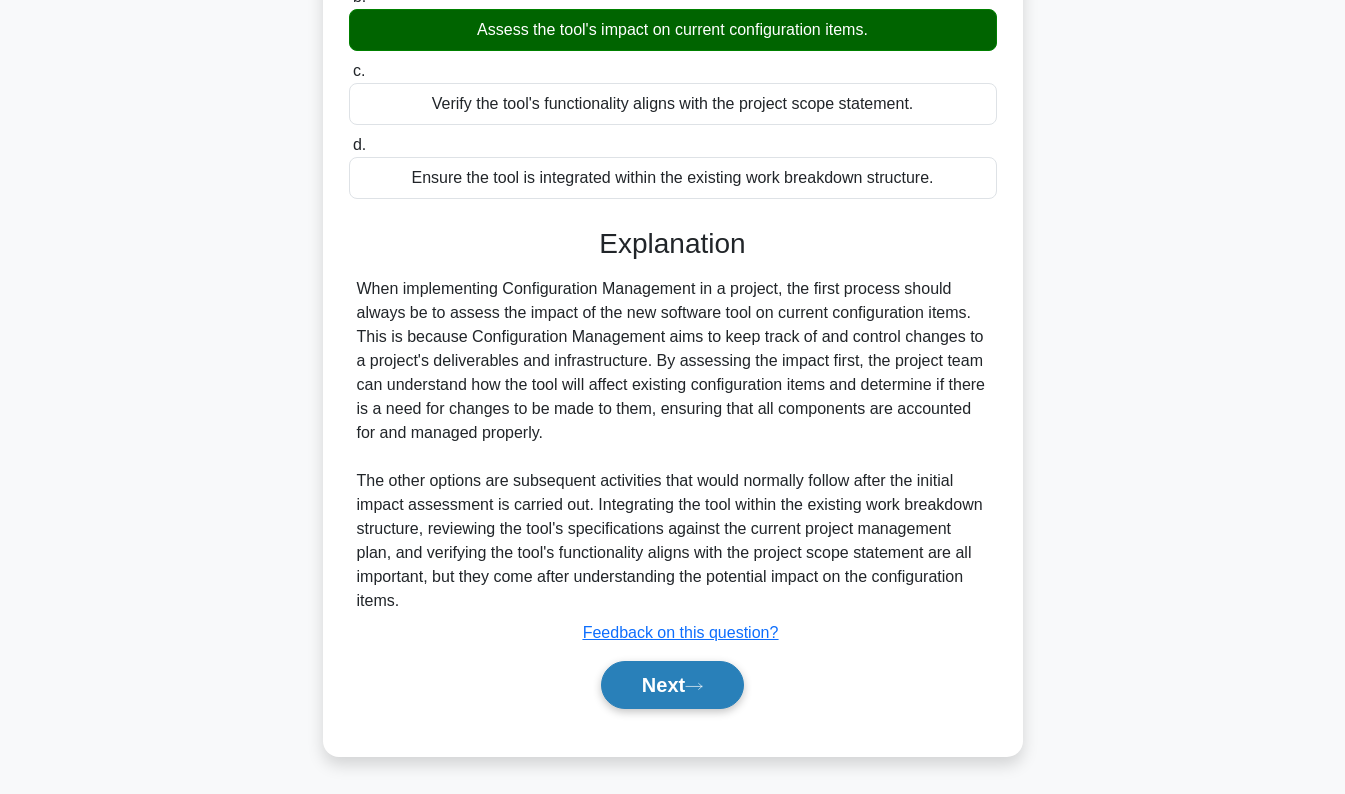 click on "Next" at bounding box center (672, 685) 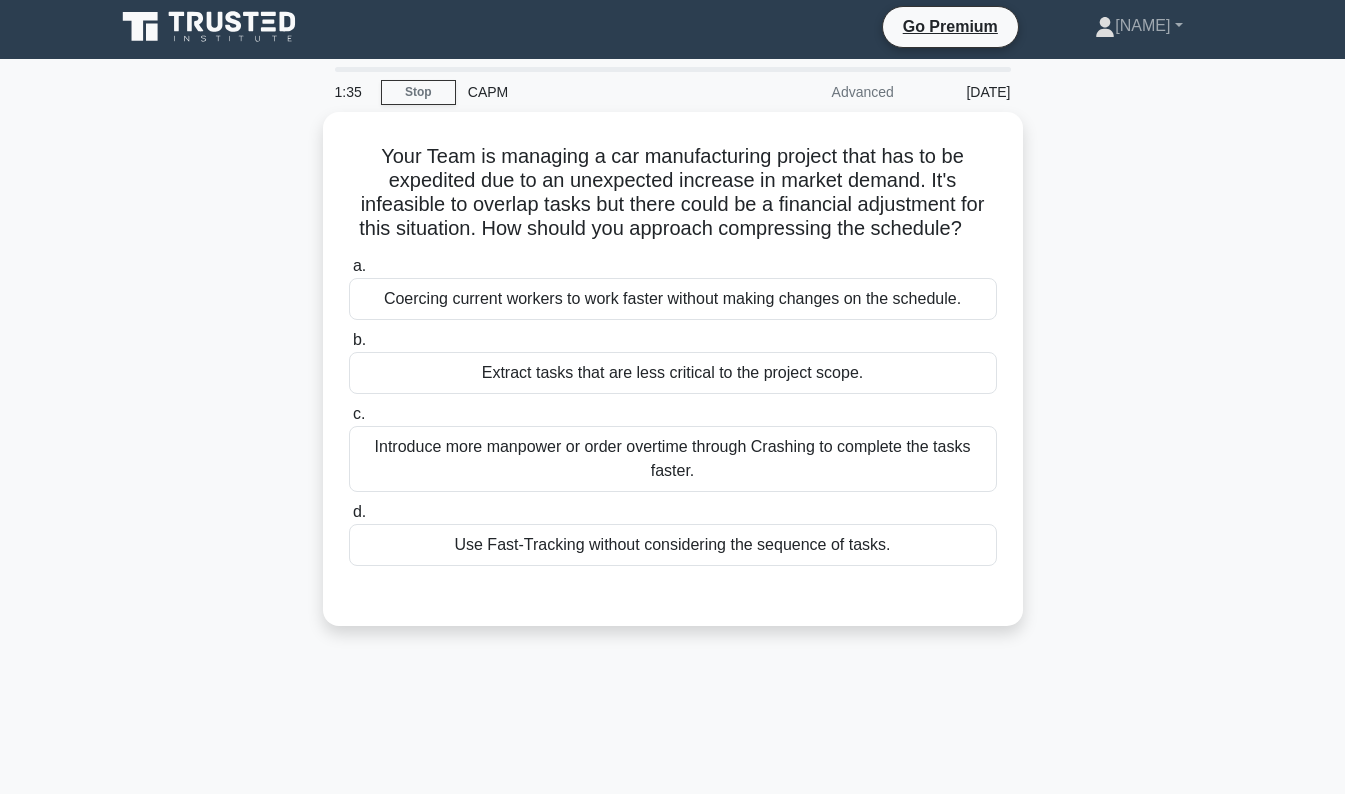 scroll, scrollTop: 4, scrollLeft: 0, axis: vertical 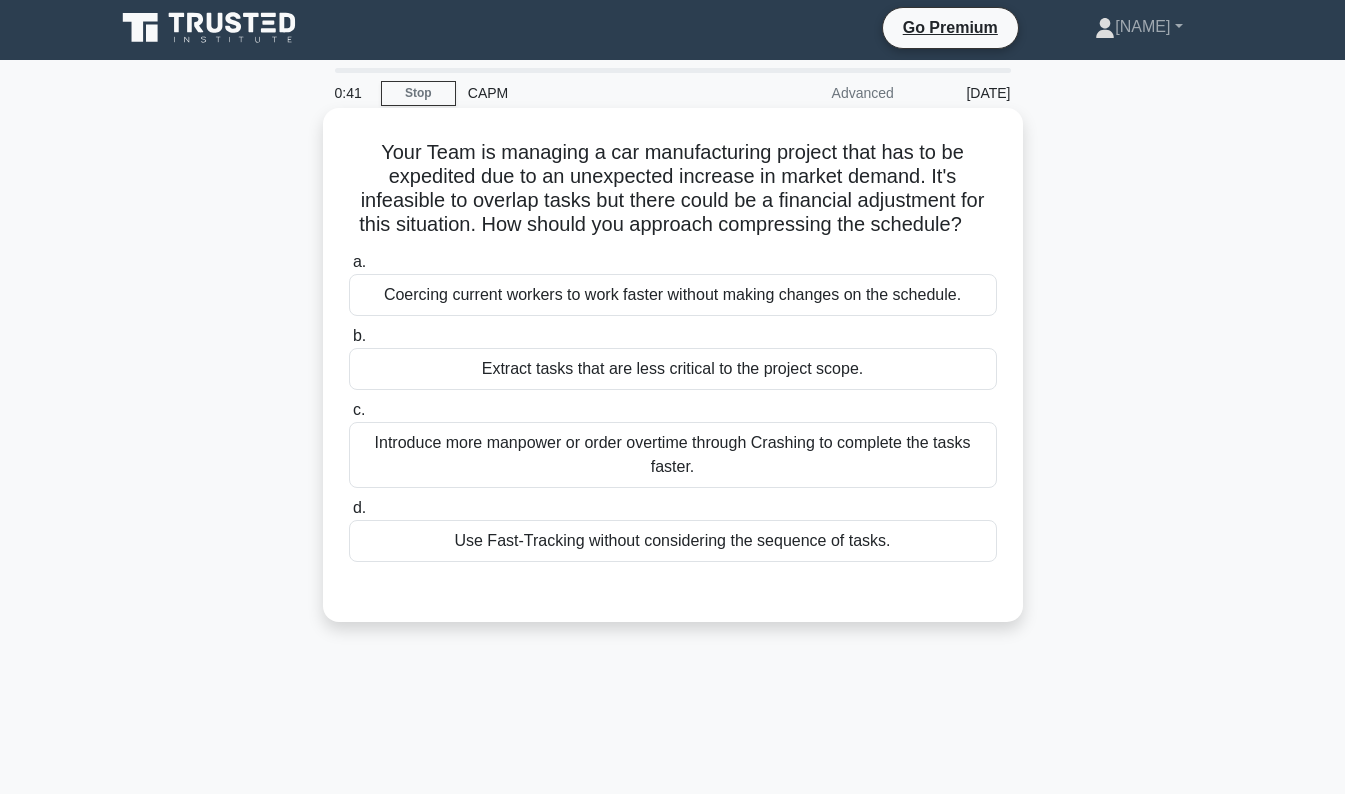 click on "Introduce more manpower or order overtime through Crashing to complete the tasks faster." at bounding box center [673, 455] 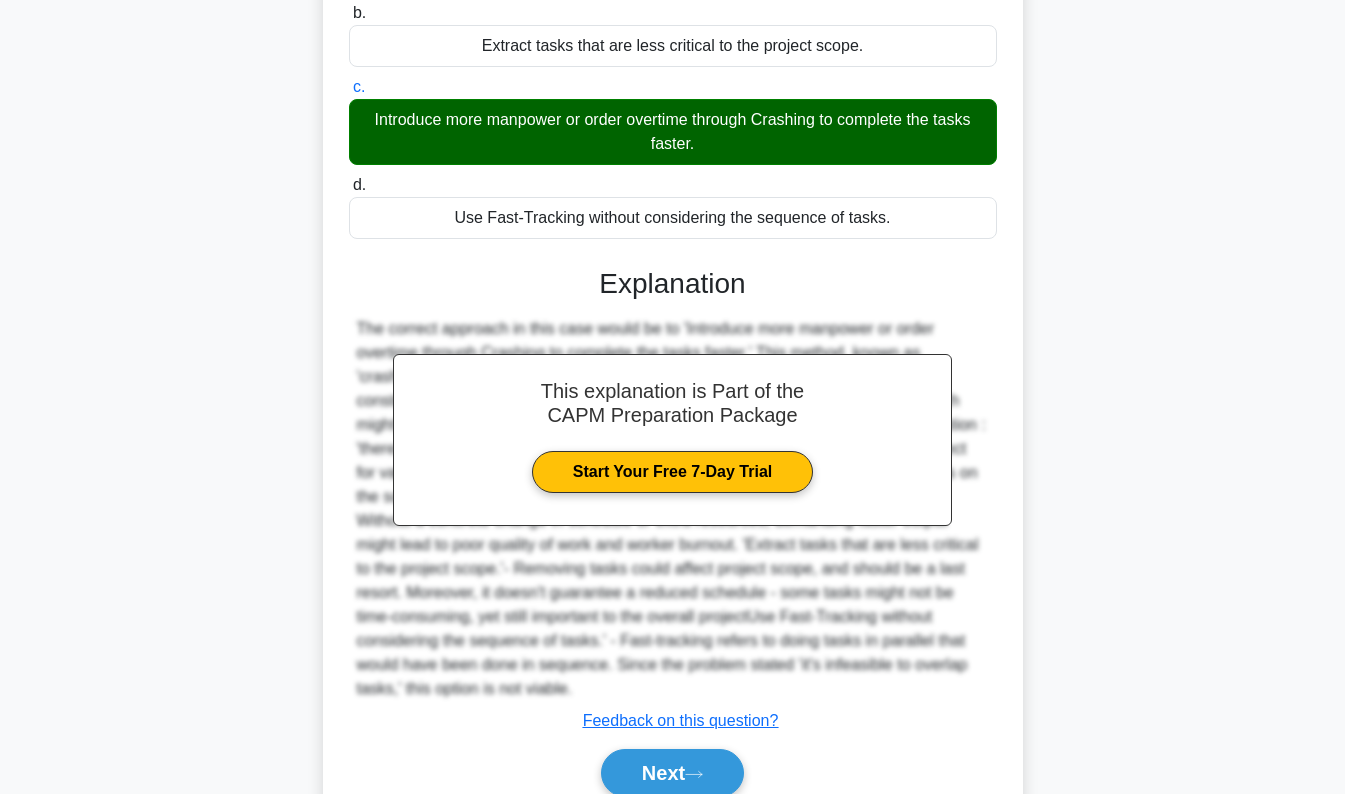 scroll, scrollTop: 416, scrollLeft: 0, axis: vertical 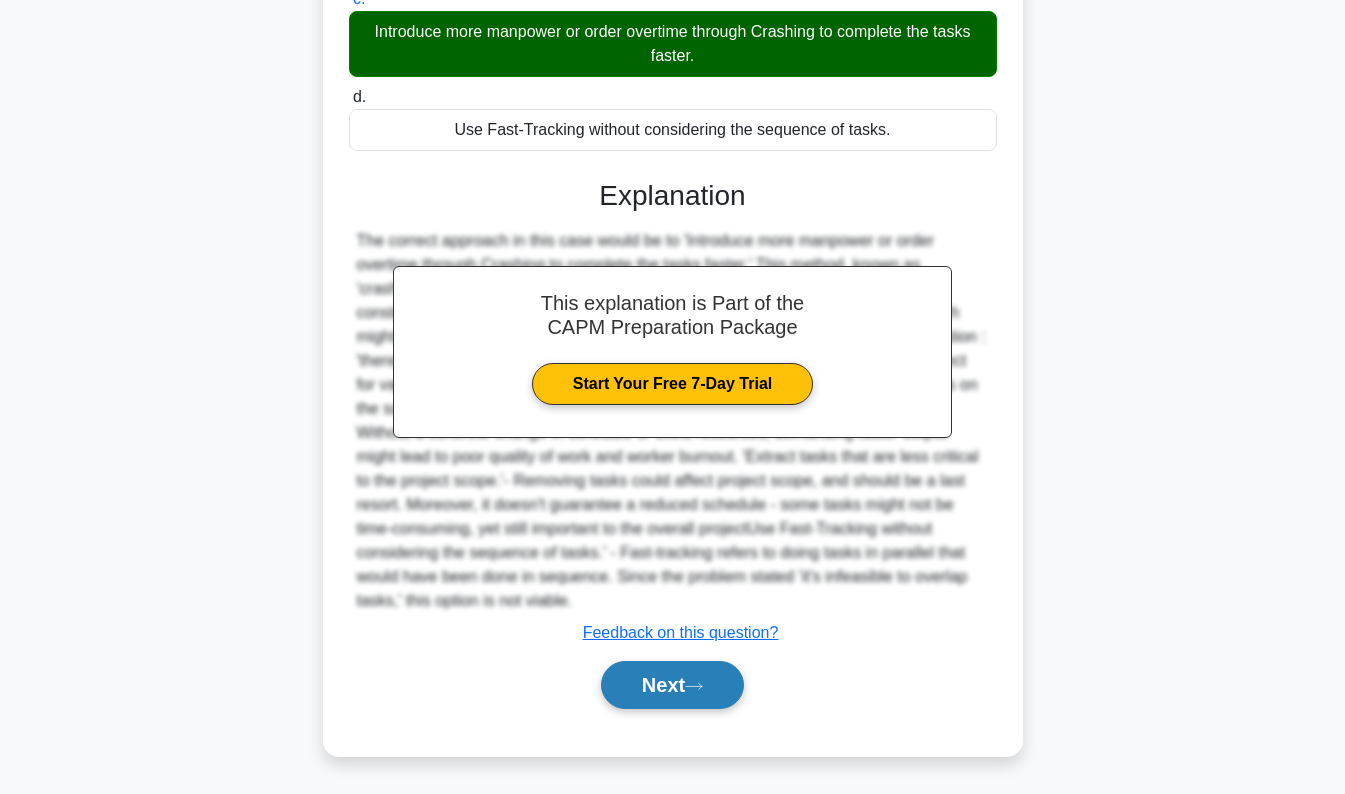 click on "Next" at bounding box center [672, 685] 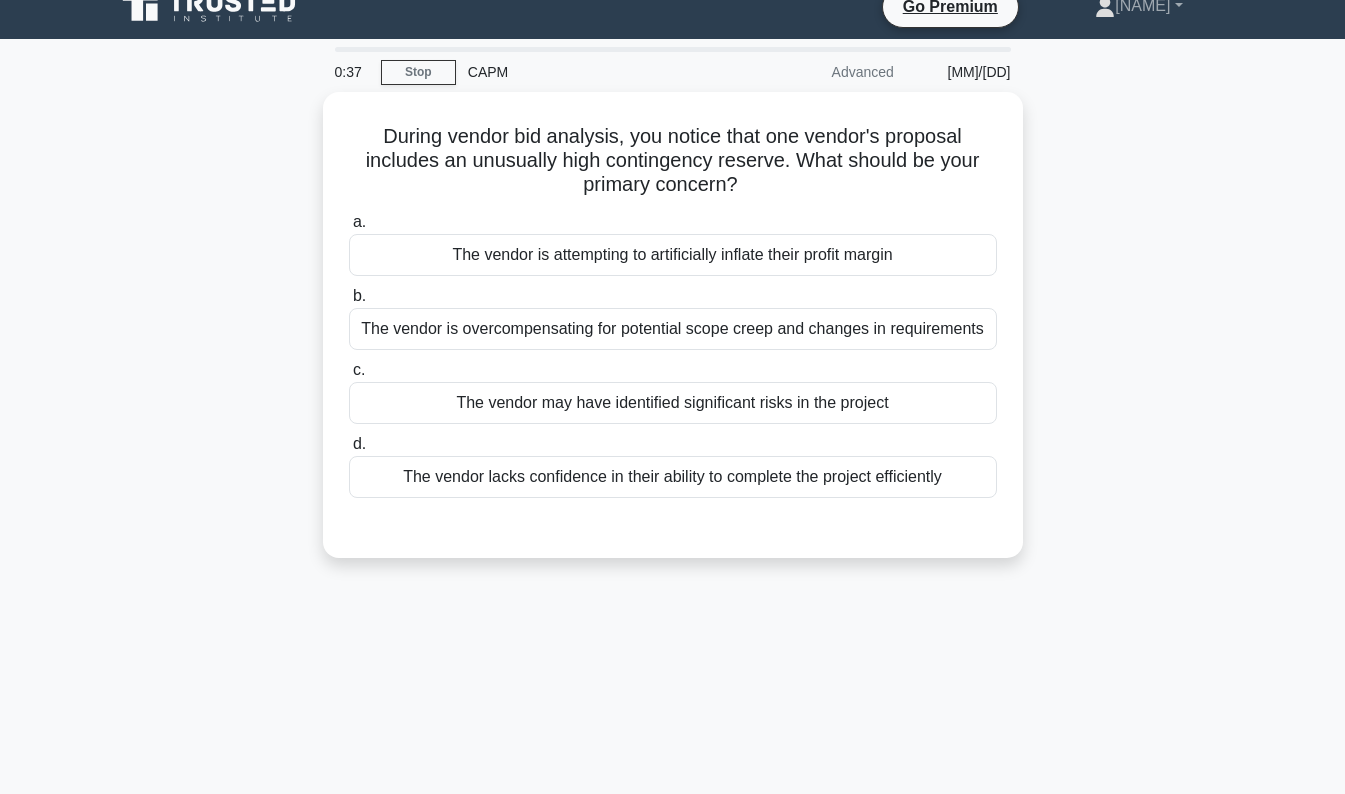 scroll, scrollTop: 18, scrollLeft: 0, axis: vertical 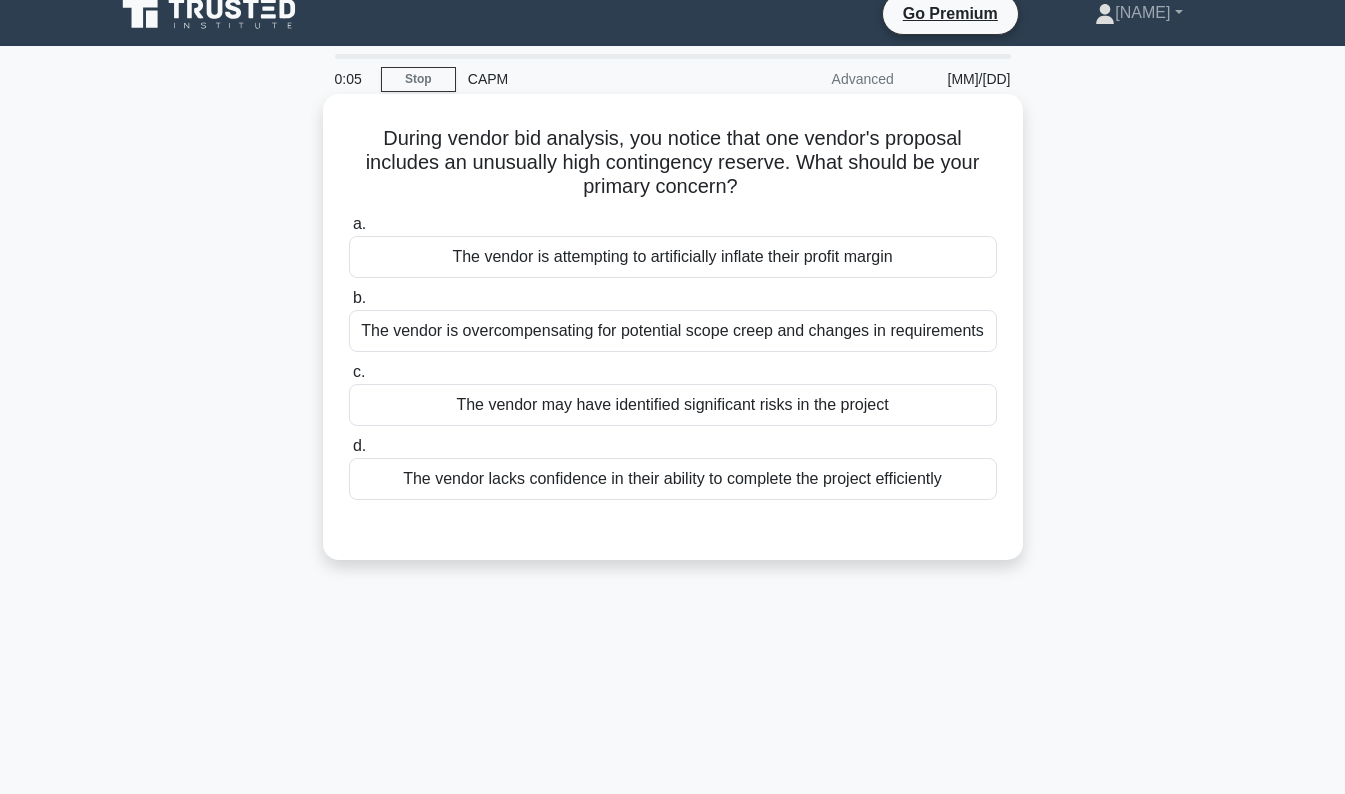 click on "The vendor is overcompensating for potential scope creep and changes in requirements" at bounding box center (673, 331) 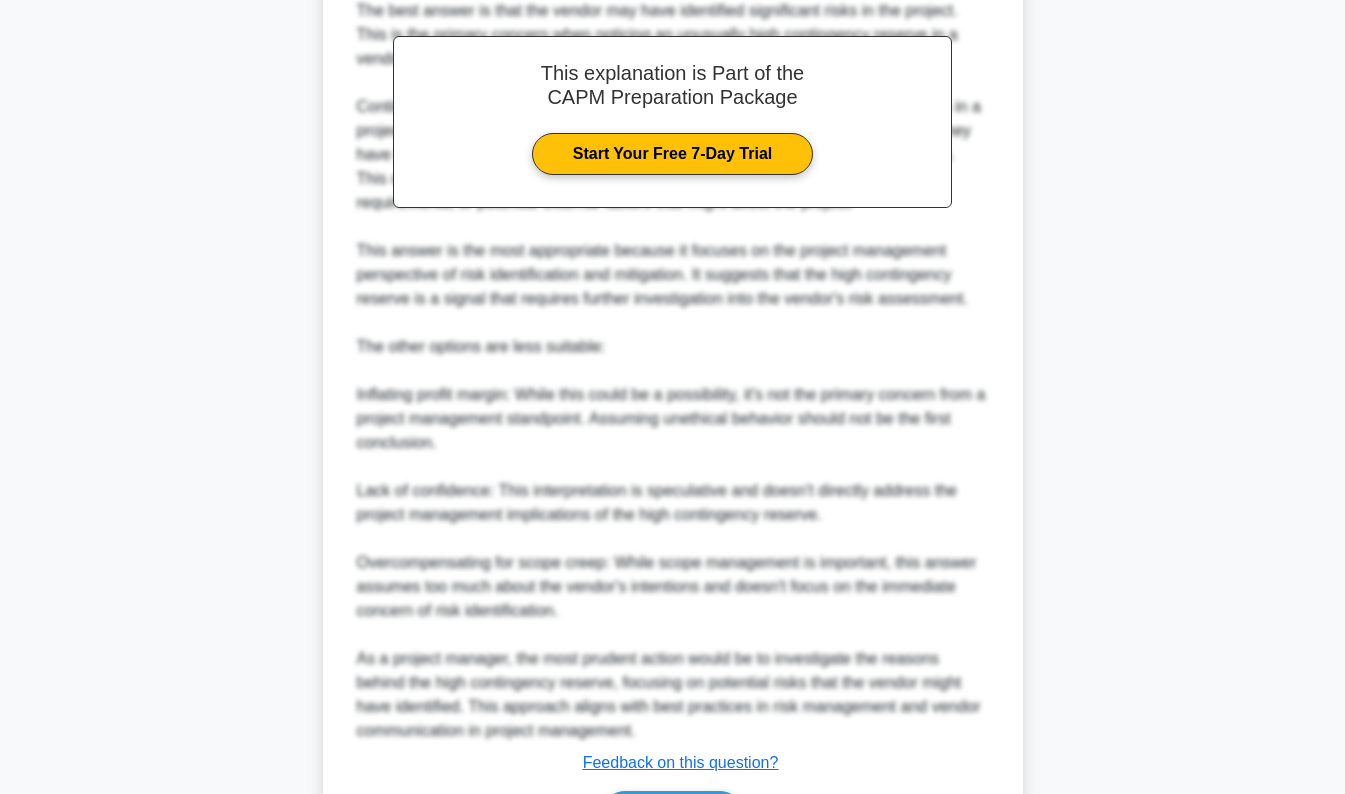 scroll, scrollTop: 754, scrollLeft: 0, axis: vertical 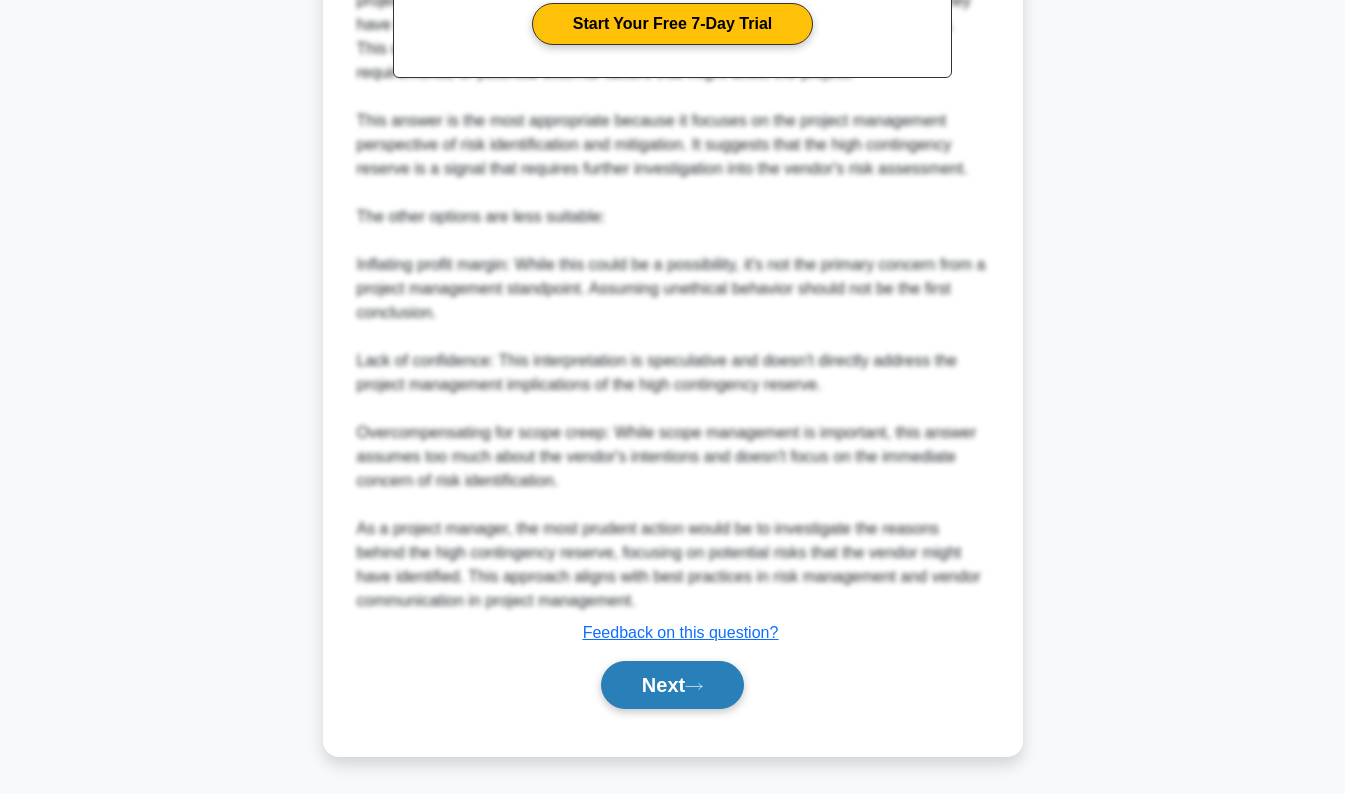 click on "Next" at bounding box center [672, 685] 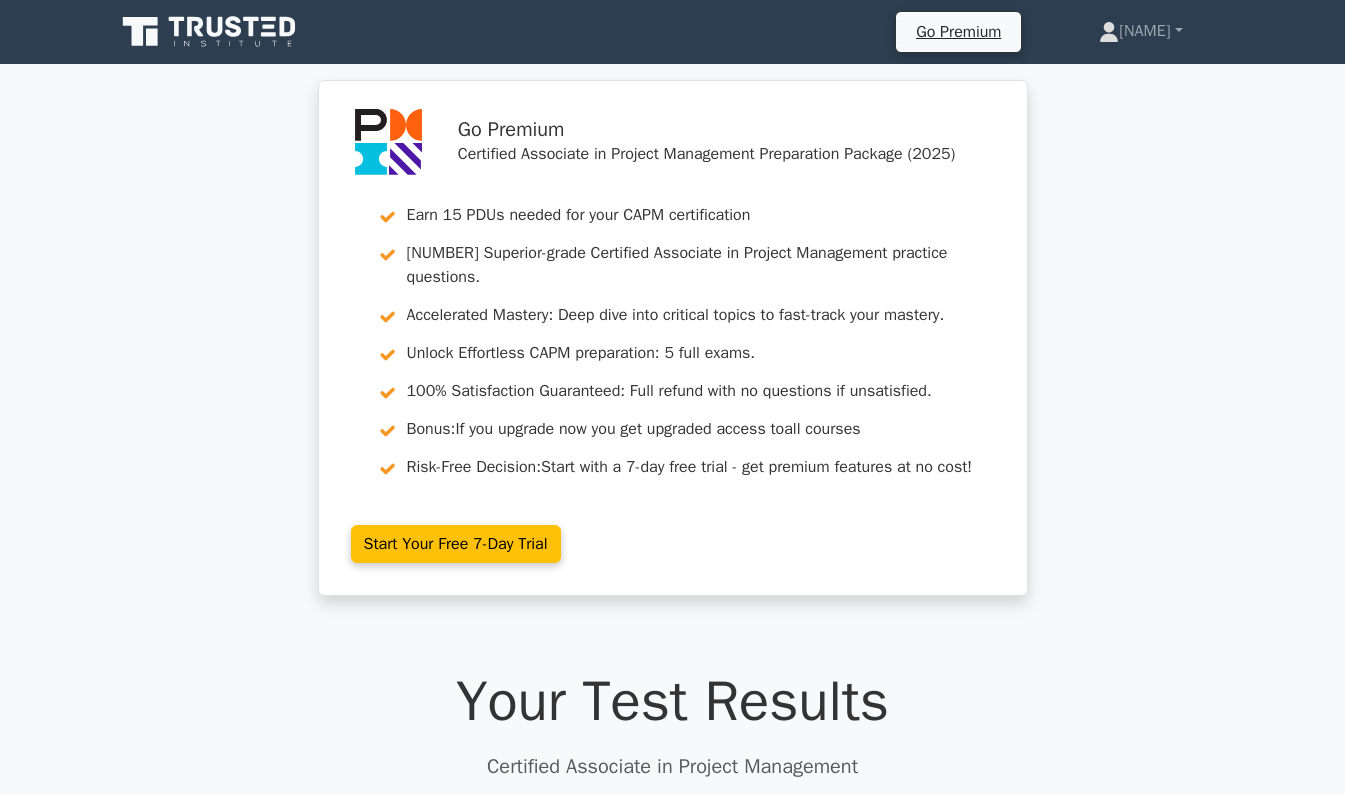 scroll, scrollTop: 0, scrollLeft: 0, axis: both 